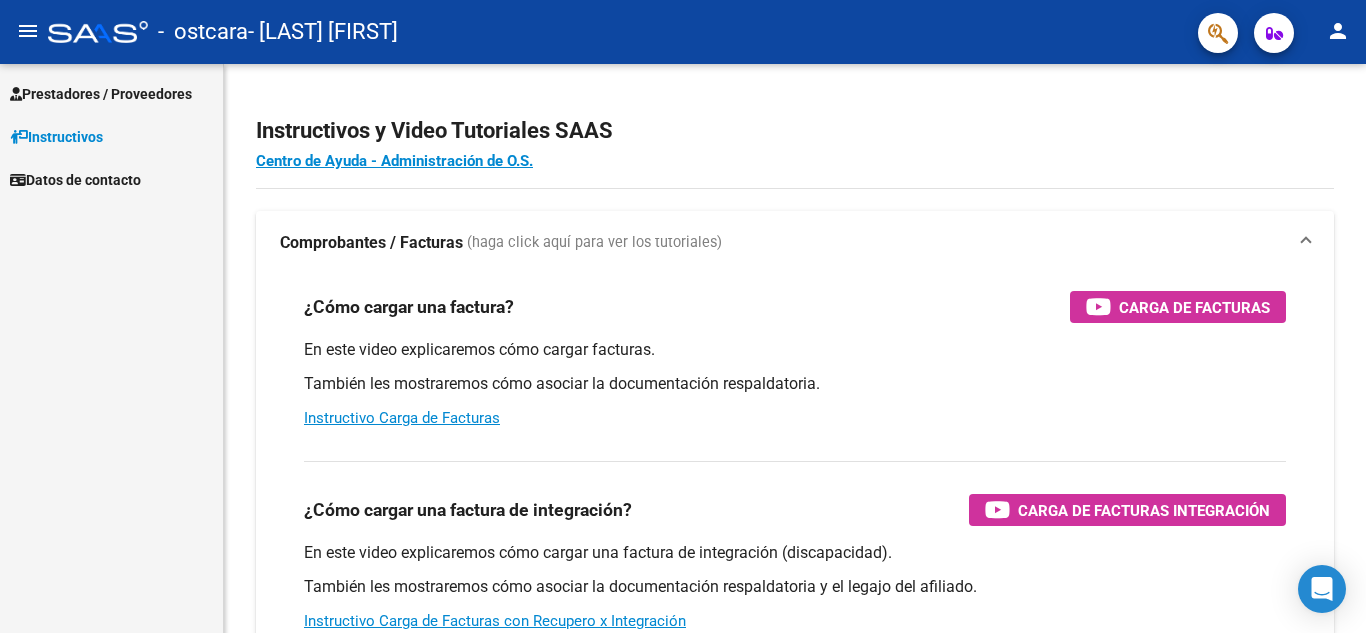 scroll, scrollTop: 0, scrollLeft: 0, axis: both 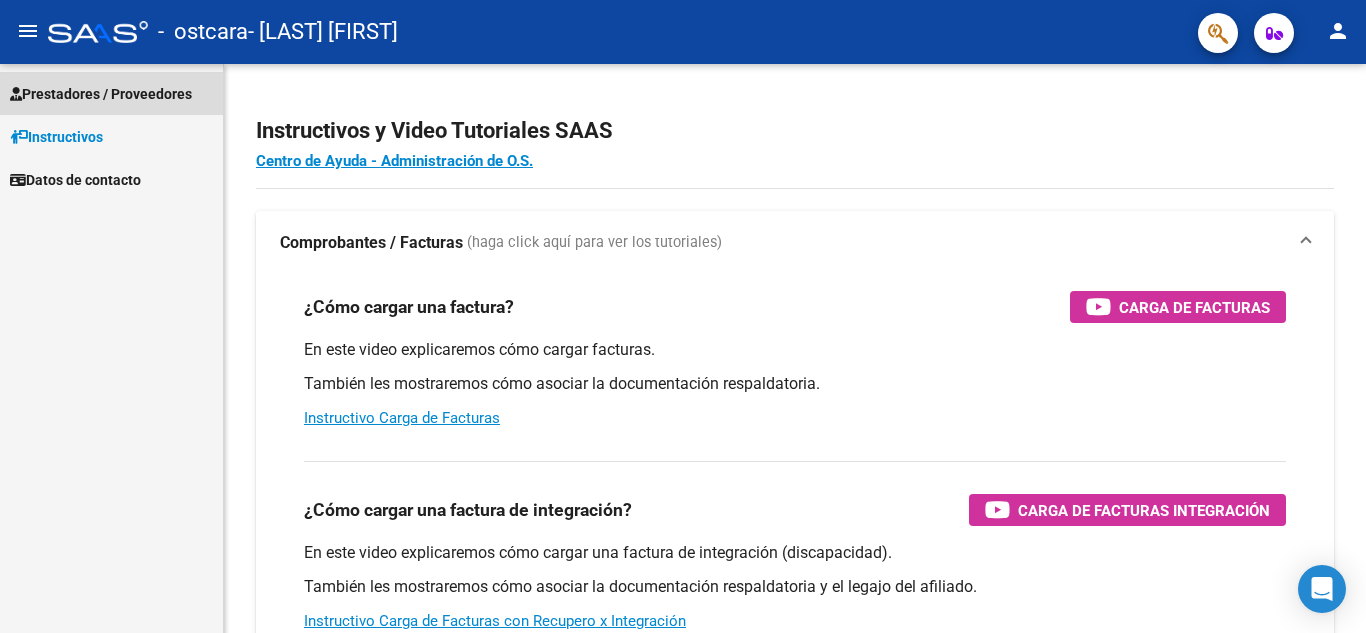 click on "Prestadores / Proveedores" at bounding box center (101, 94) 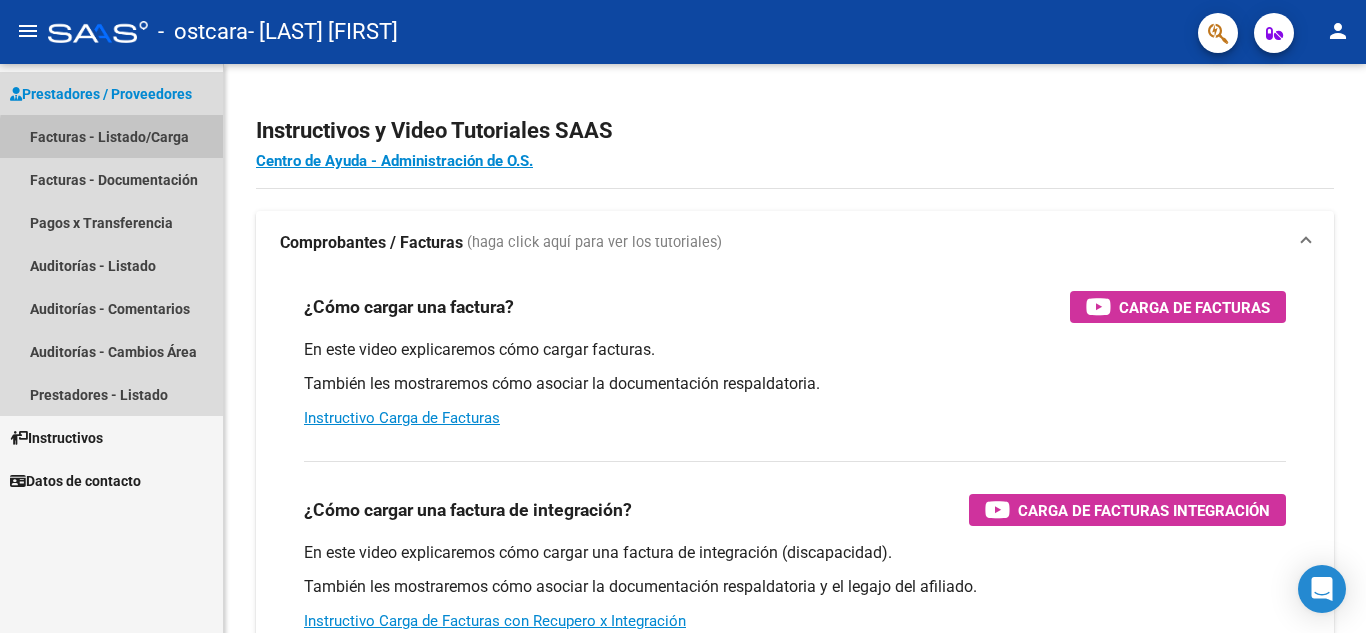 click on "Facturas - Listado/Carga" at bounding box center (111, 136) 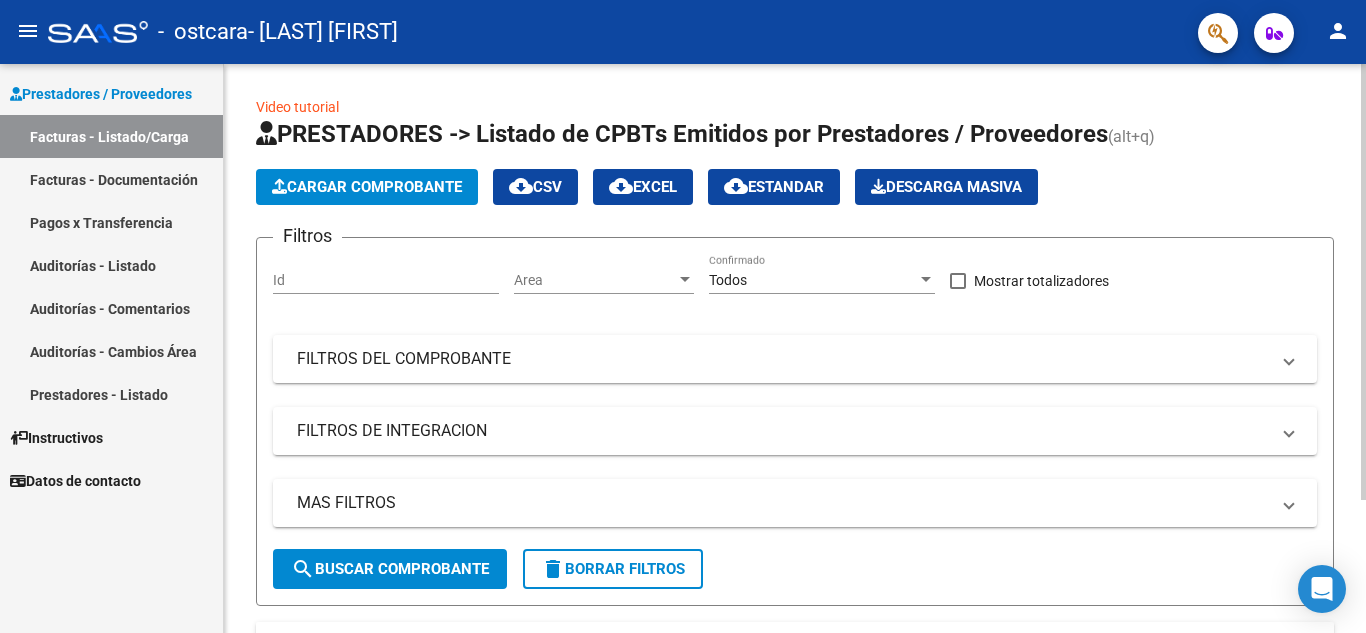 click on "Video tutorial   PRESTADORES -> Listado de CPBTs Emitidos por Prestadores / Proveedores (alt+q)   Cargar Comprobante
cloud_download  CSV  cloud_download  EXCEL  cloud_download  Estandar   Descarga Masiva
Filtros Id Area Area Todos Confirmado   Mostrar totalizadores   FILTROS DEL COMPROBANTE  Comprobante Tipo Comprobante Tipo Start date – End date Fec. Comprobante Desde / Hasta Días Emisión Desde(cant. días) Días Emisión Hasta(cant. días) CUIT / Razón Social Pto. Venta Nro. Comprobante Código SSS CAE Válido CAE Válido Todos Cargado Módulo Hosp. Todos Tiene facturacion Apócrifa Hospital Refes  FILTROS DE INTEGRACION  Período De Prestación Campos del Archivo de Rendición Devuelto x SSS (dr_envio) Todos Rendido x SSS (dr_envio) Tipo de Registro Tipo de Registro Período Presentación Período Presentación Campos del Legajo Asociado (preaprobación) Afiliado Legajo (cuil/nombre) Todos Solo facturas preaprobadas  MAS FILTROS  Todos Con Doc. Respaldatoria Todos Con Trazabilidad Todos – –" 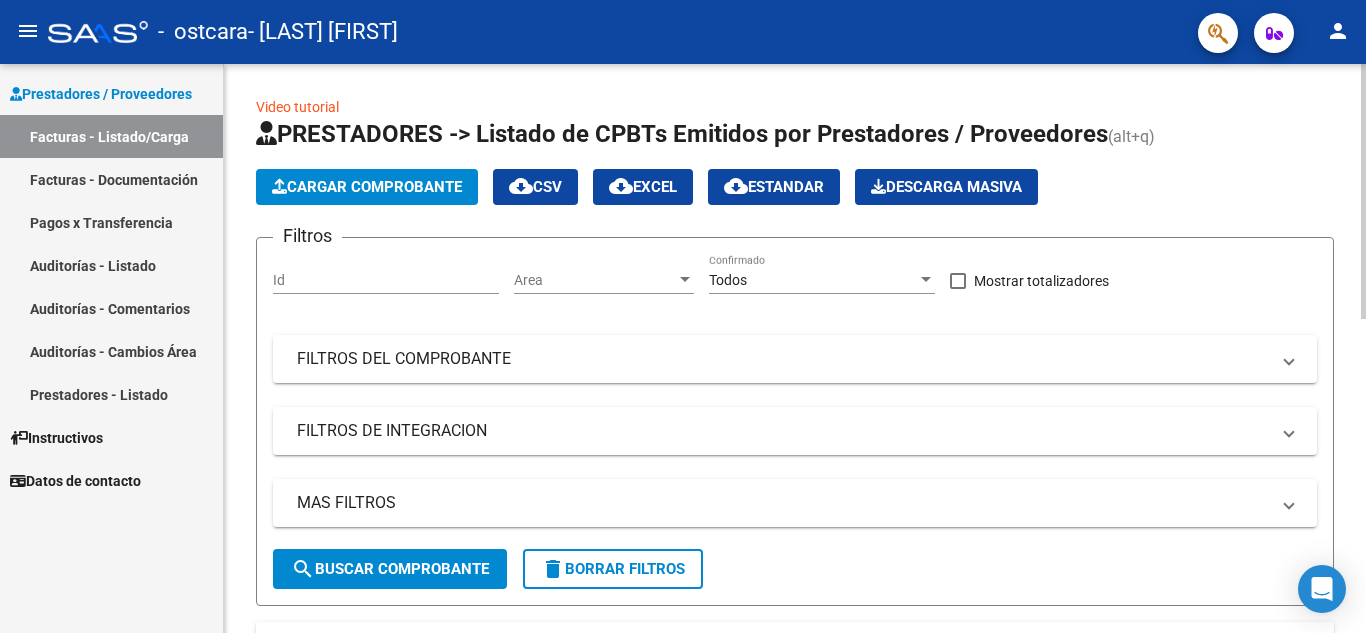 scroll, scrollTop: 569, scrollLeft: 0, axis: vertical 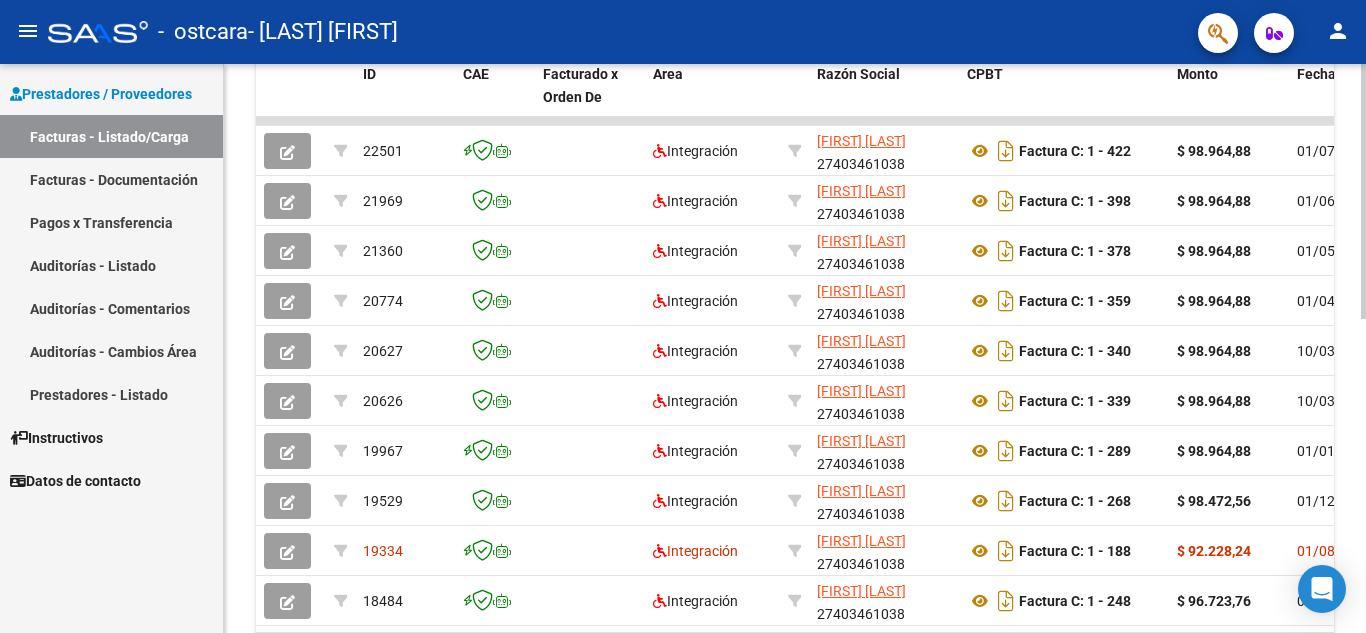 click 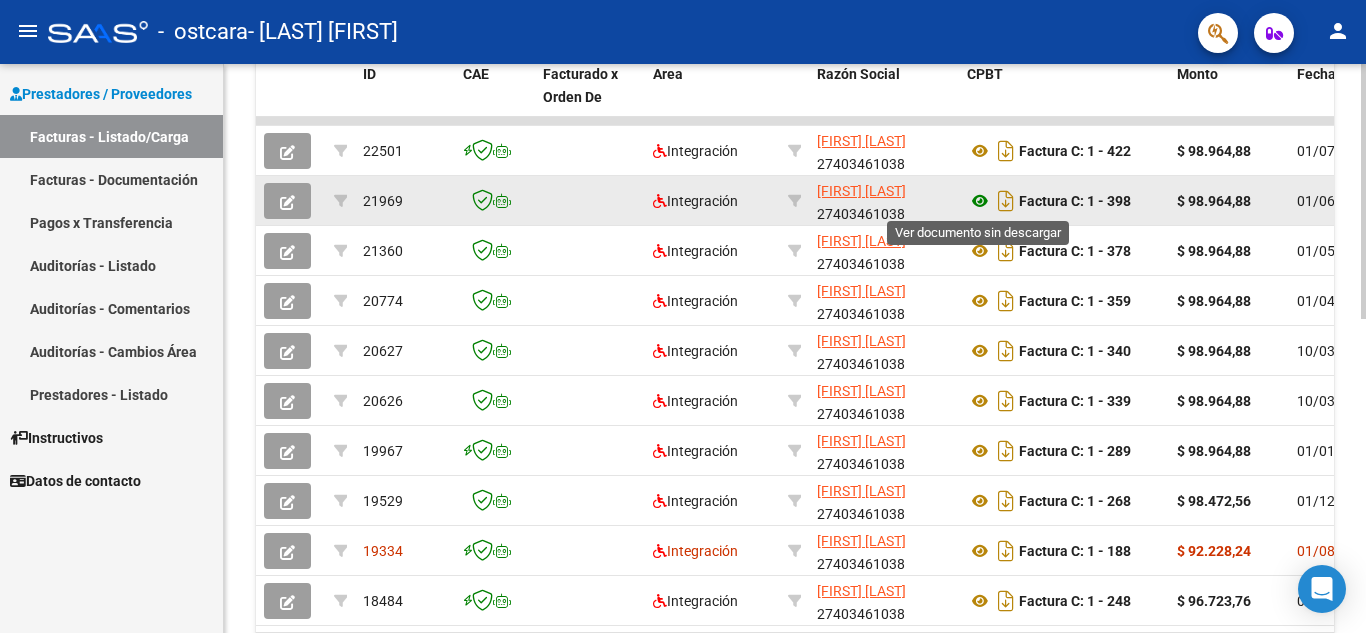 click 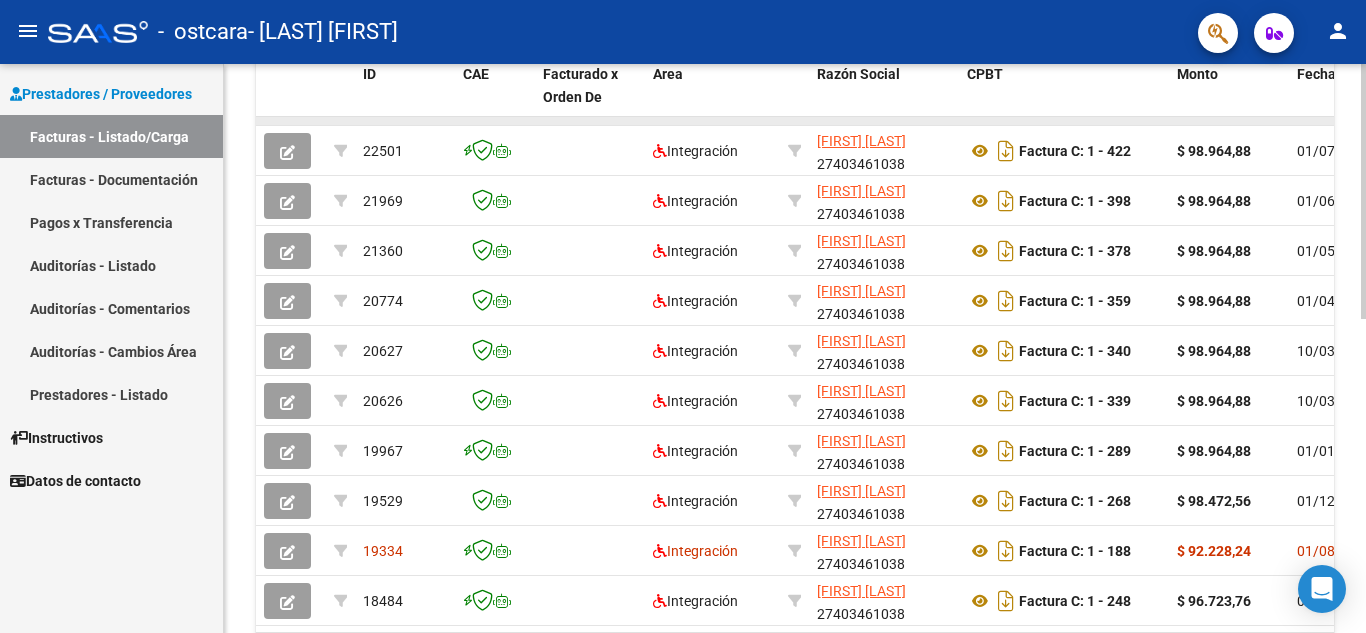 drag, startPoint x: 990, startPoint y: 119, endPoint x: 1050, endPoint y: 119, distance: 60 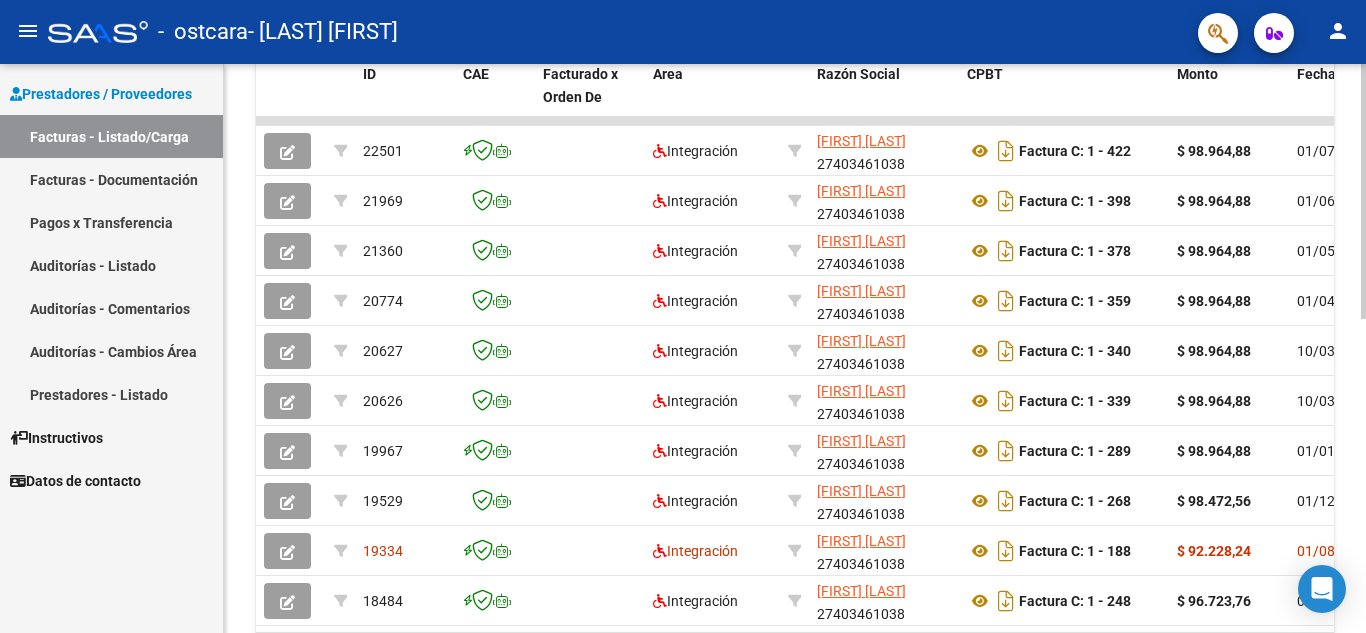 scroll, scrollTop: 0, scrollLeft: 0, axis: both 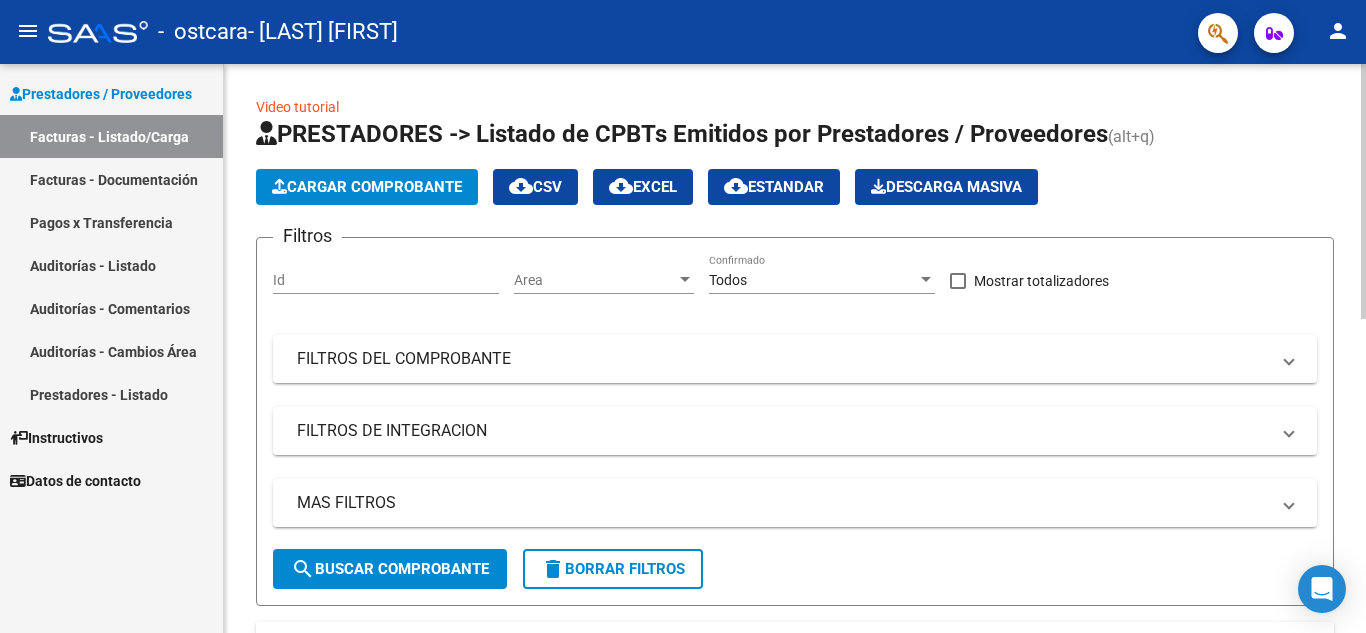click 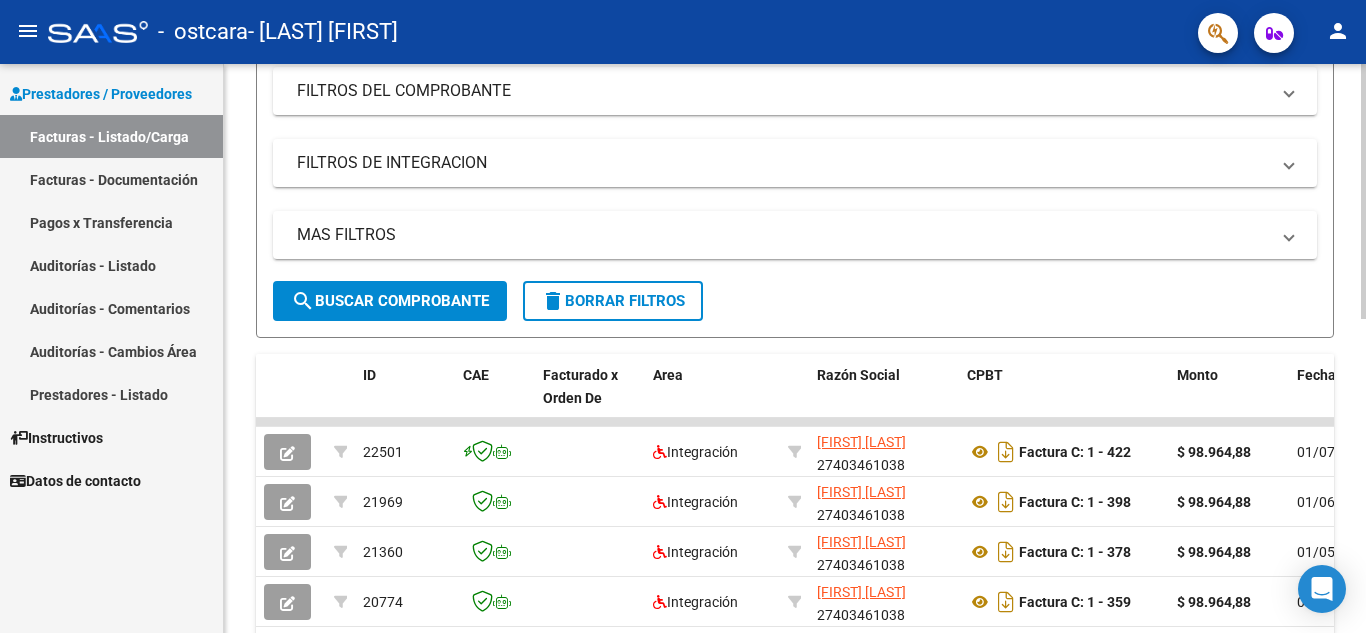 click 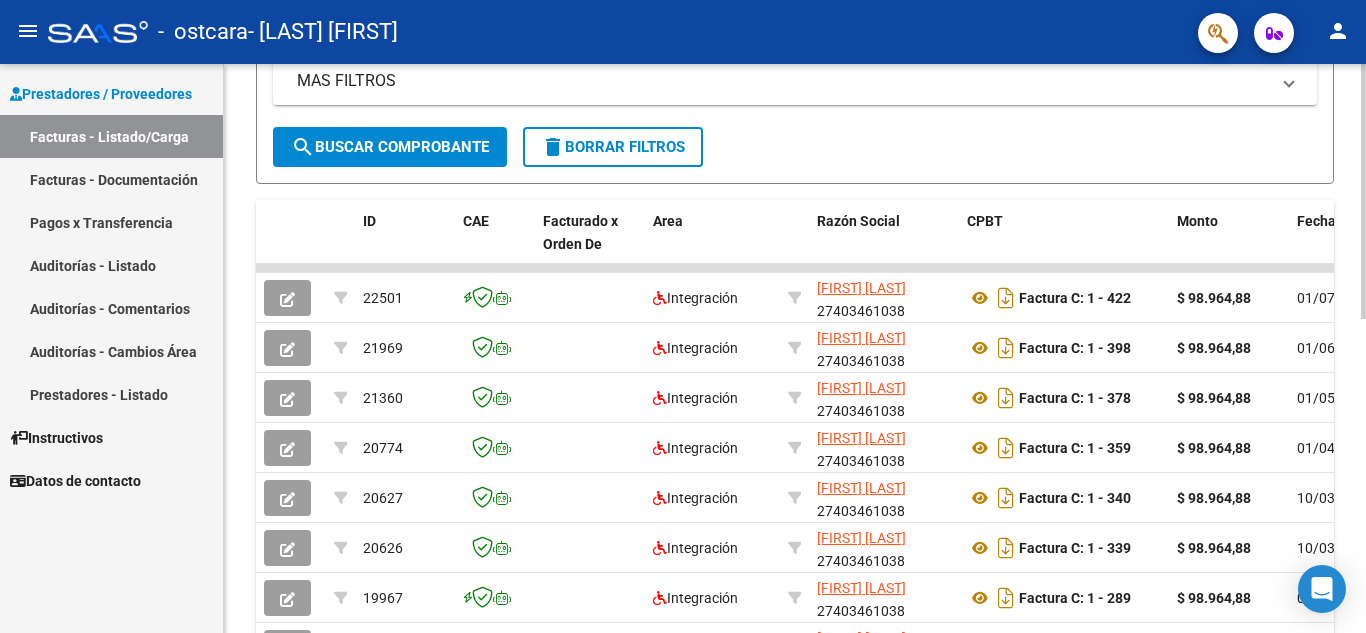 scroll, scrollTop: 448, scrollLeft: 0, axis: vertical 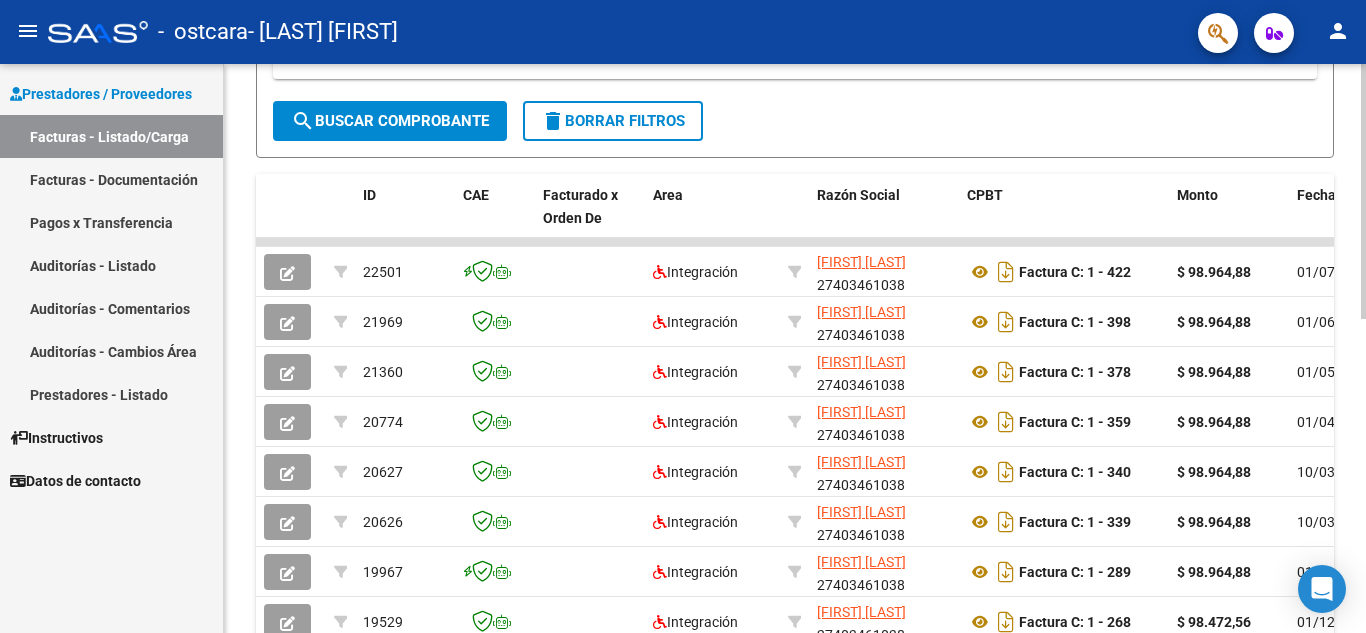 click 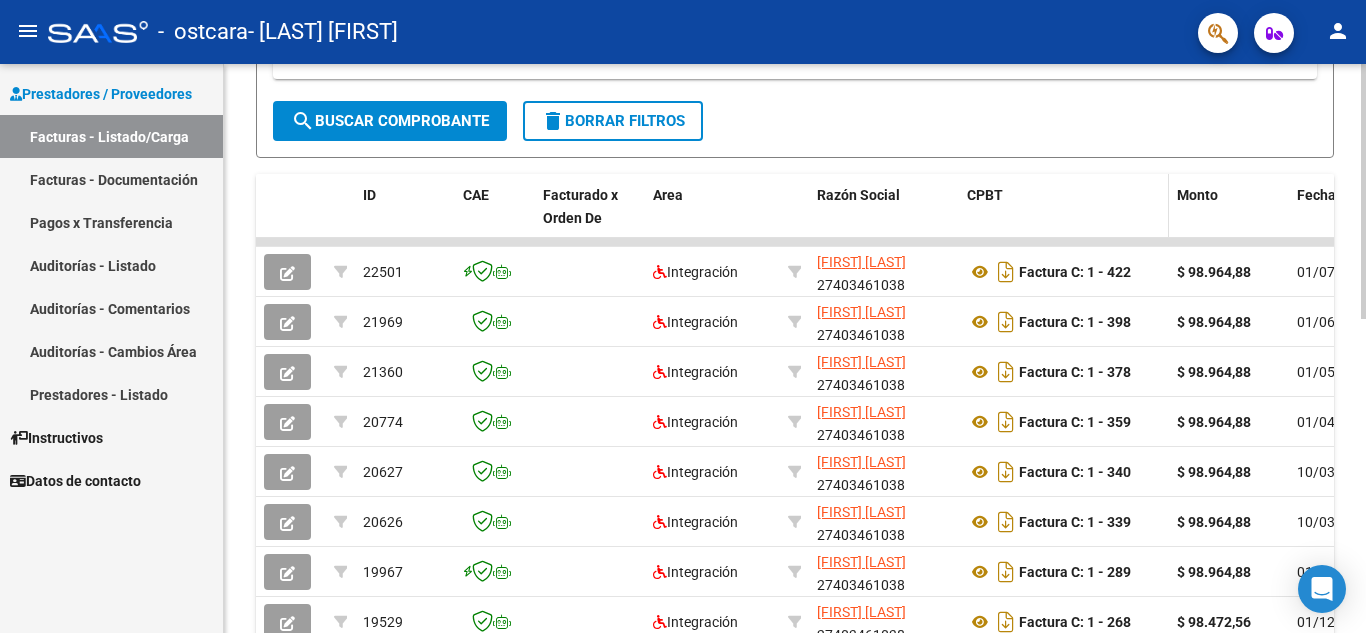 drag, startPoint x: 1146, startPoint y: 239, endPoint x: 993, endPoint y: 230, distance: 153.26448 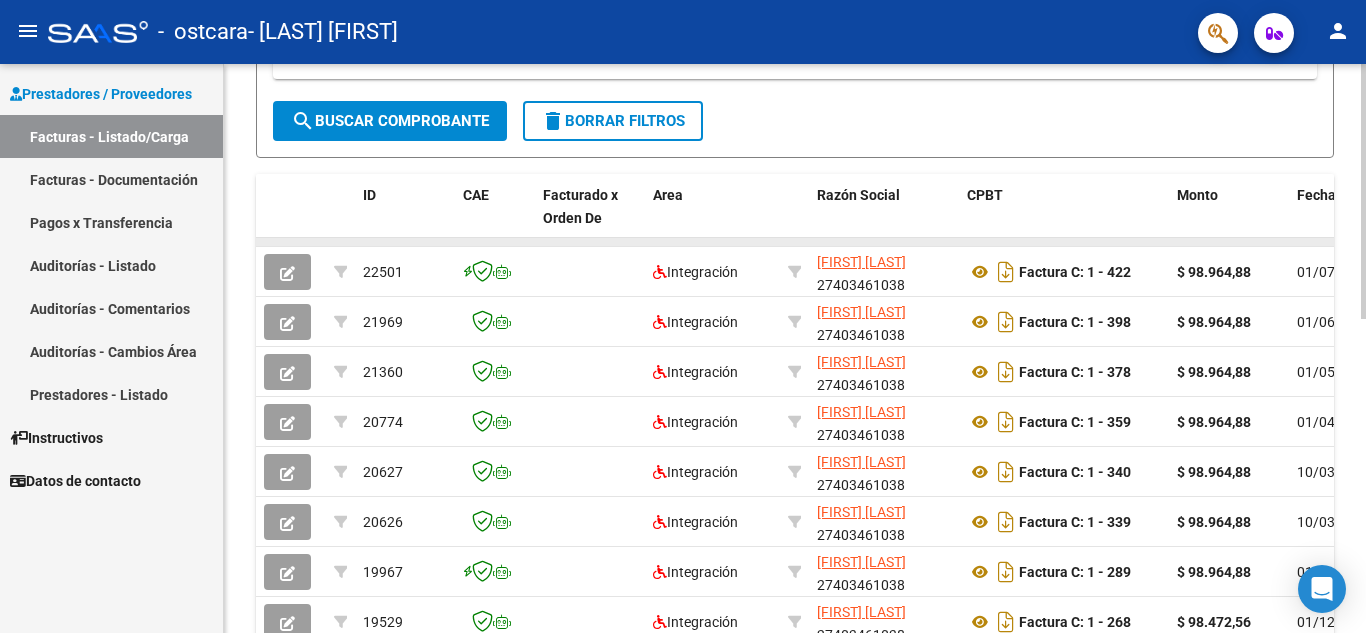 drag, startPoint x: 977, startPoint y: 244, endPoint x: 1094, endPoint y: 244, distance: 117 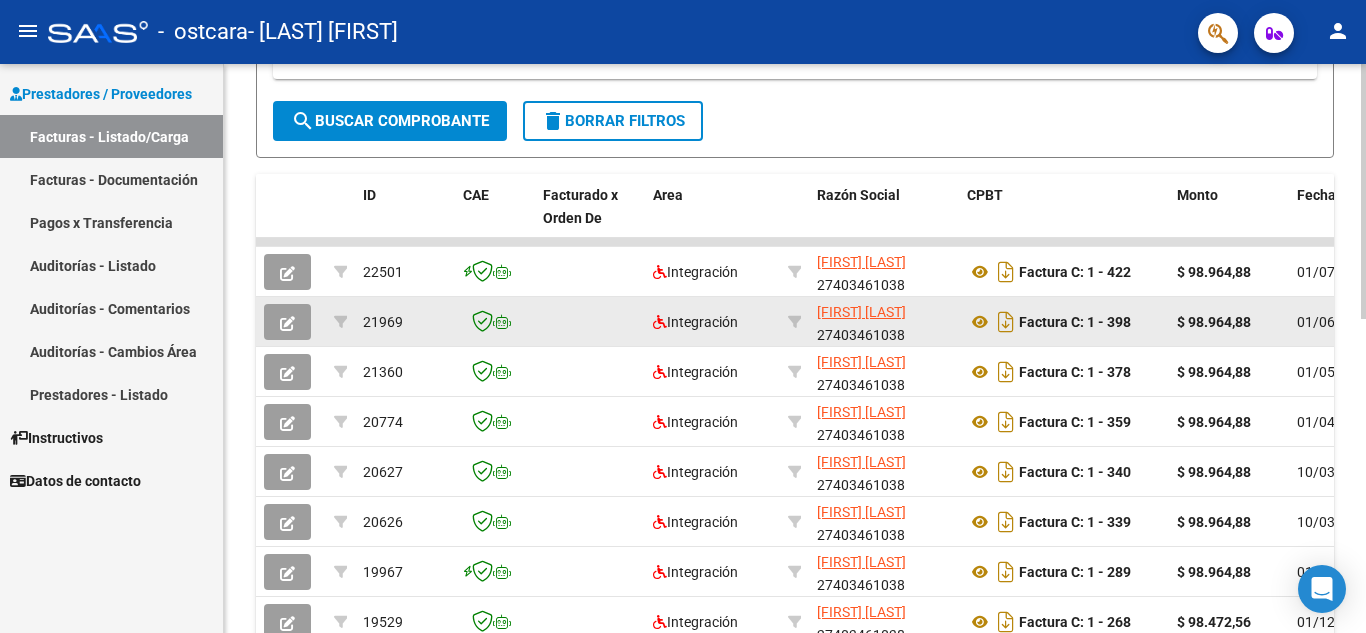 click on "01/06/2025" 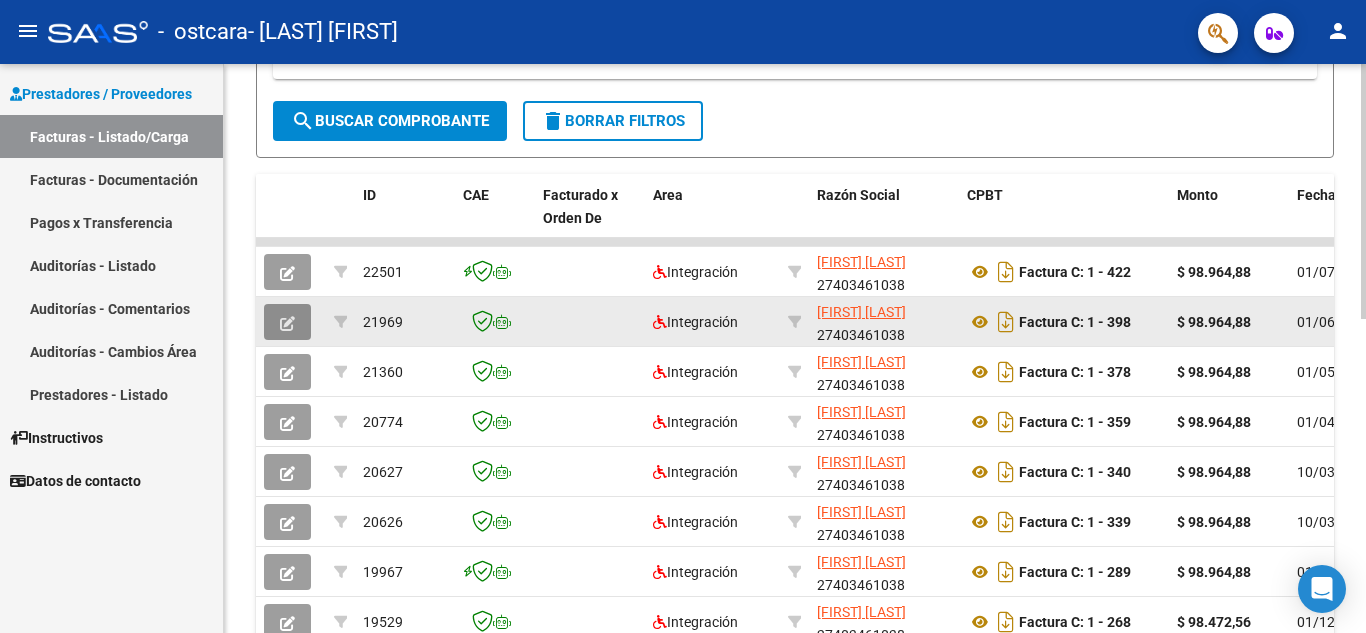 click 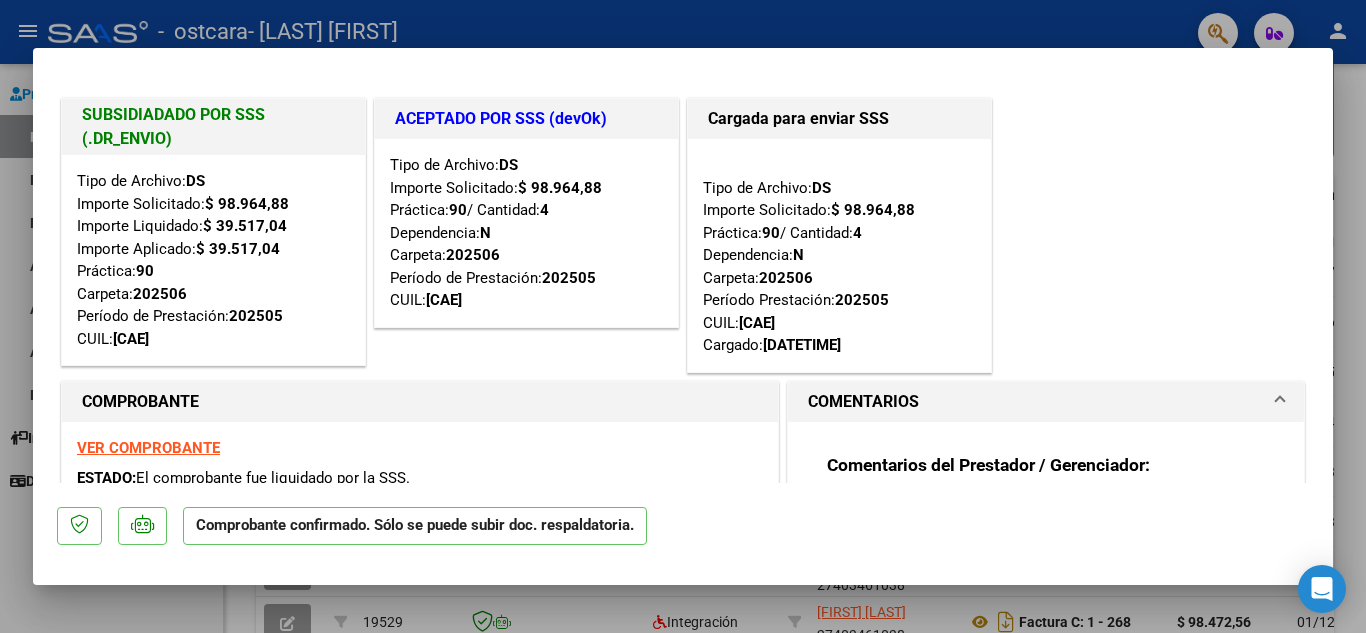 click at bounding box center [683, 316] 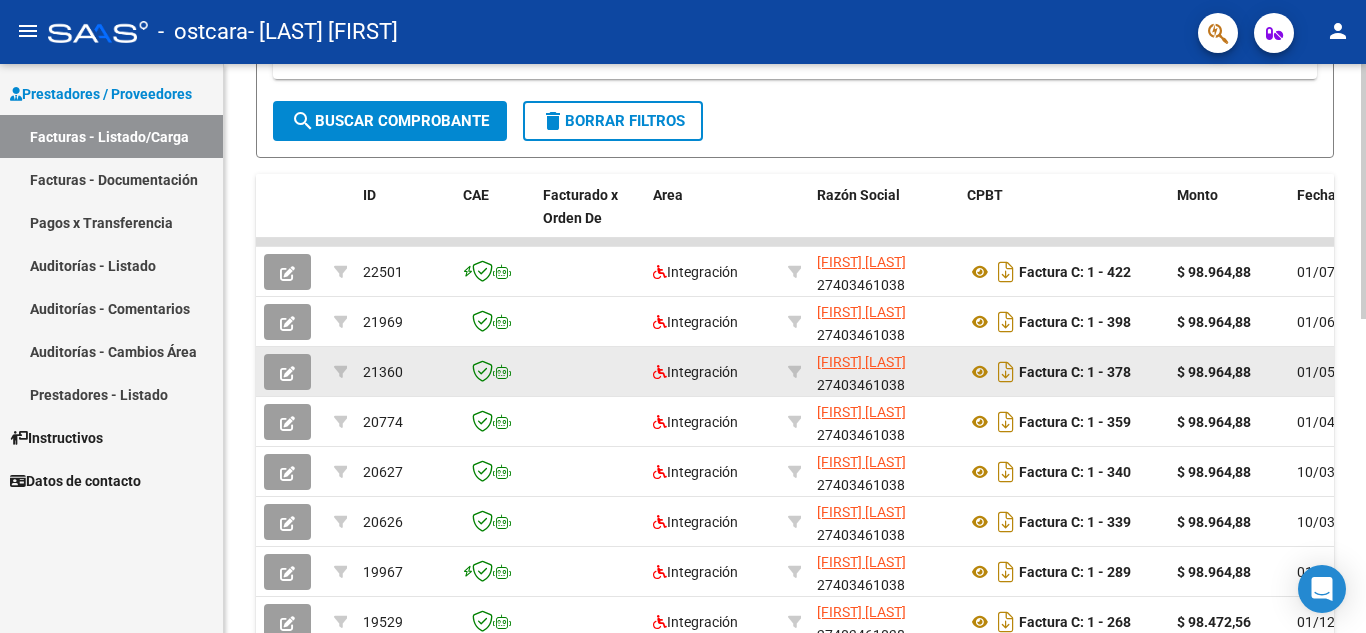 click 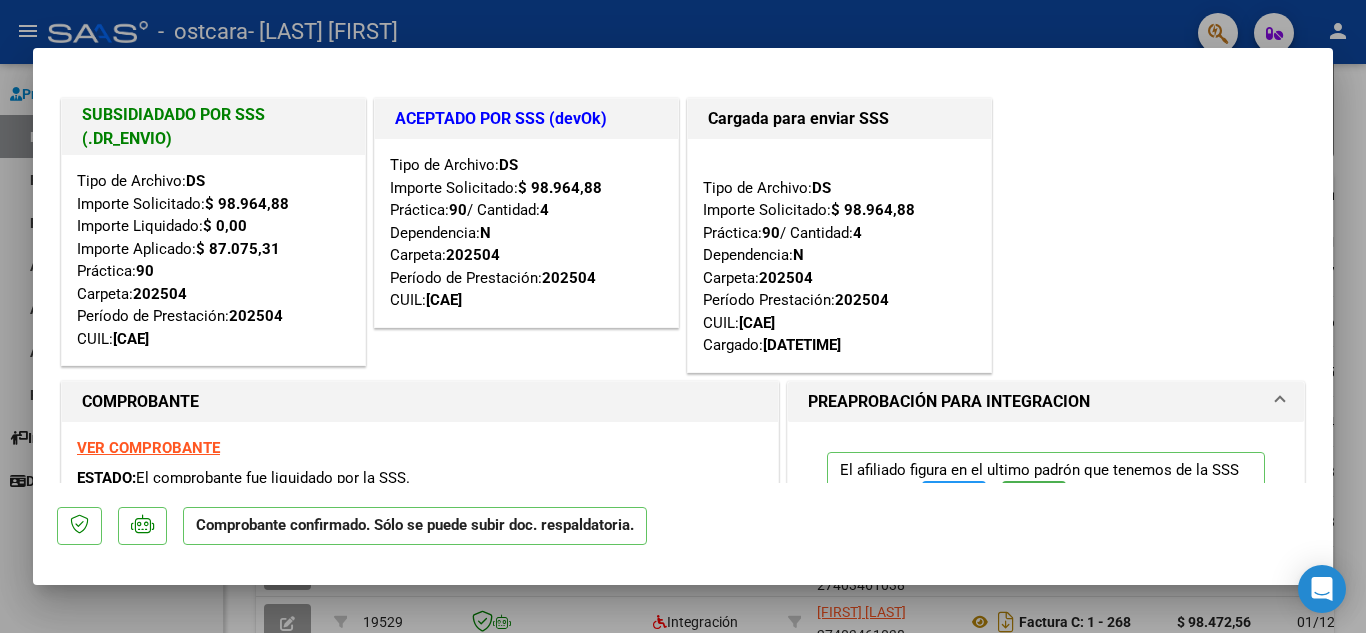 click at bounding box center [683, 316] 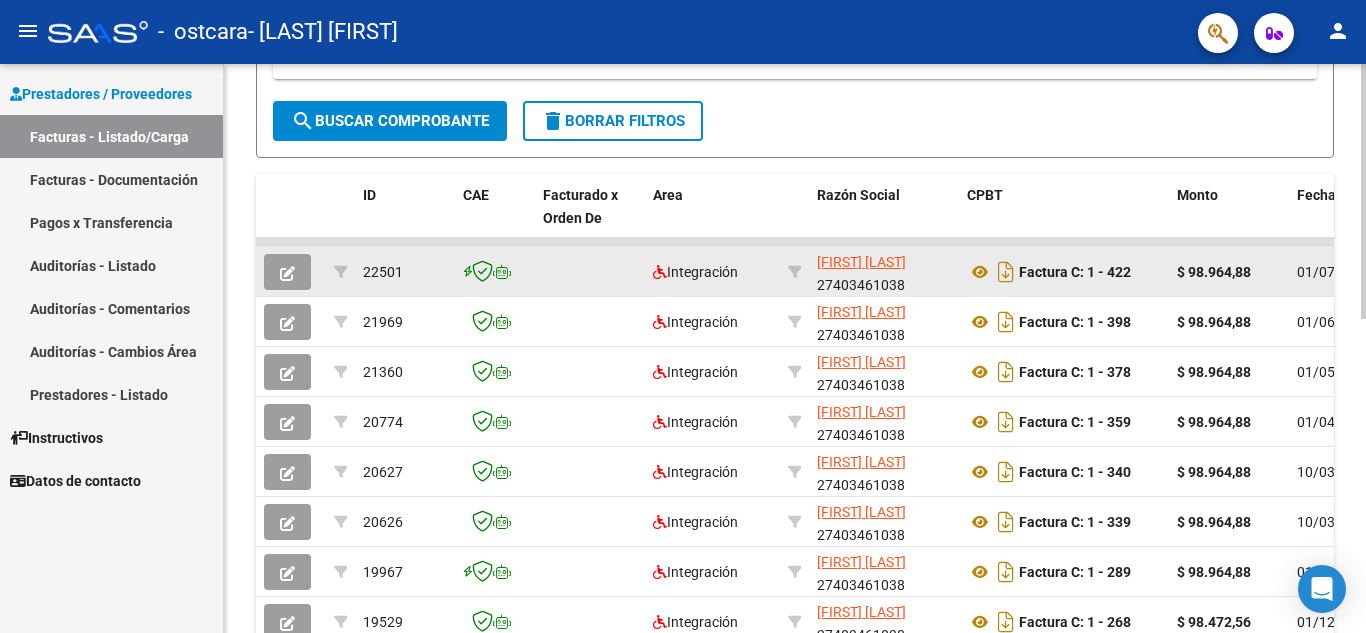 click 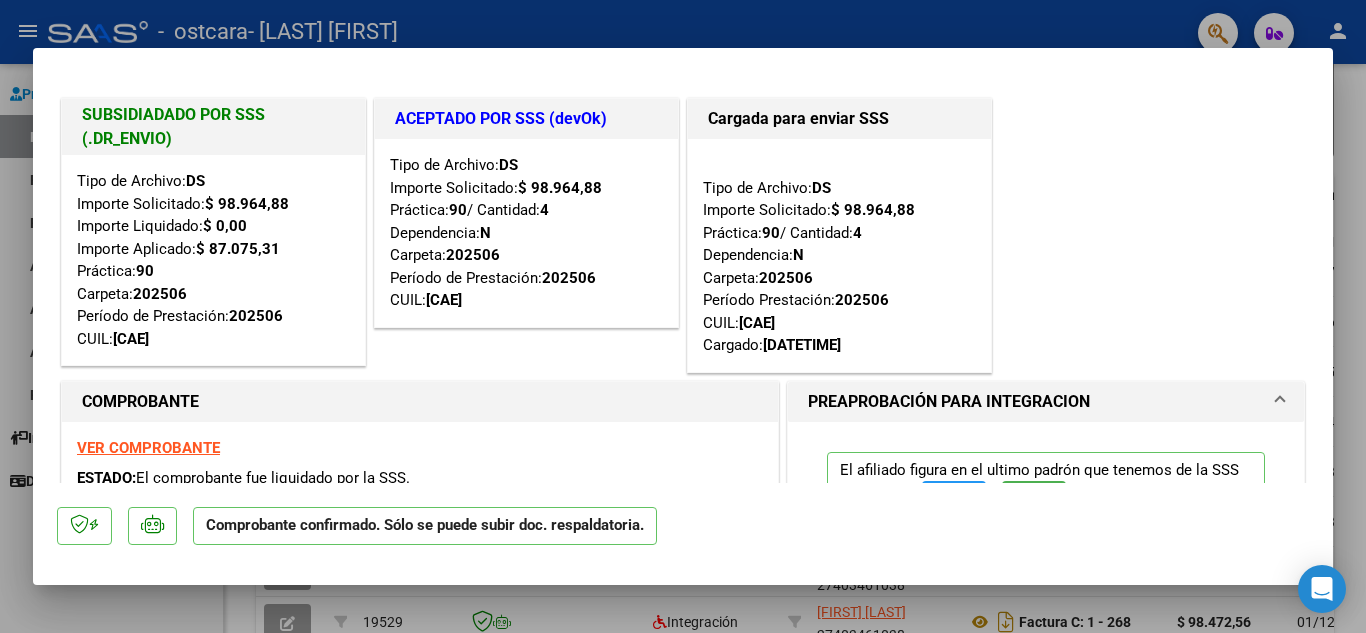 click at bounding box center (683, 316) 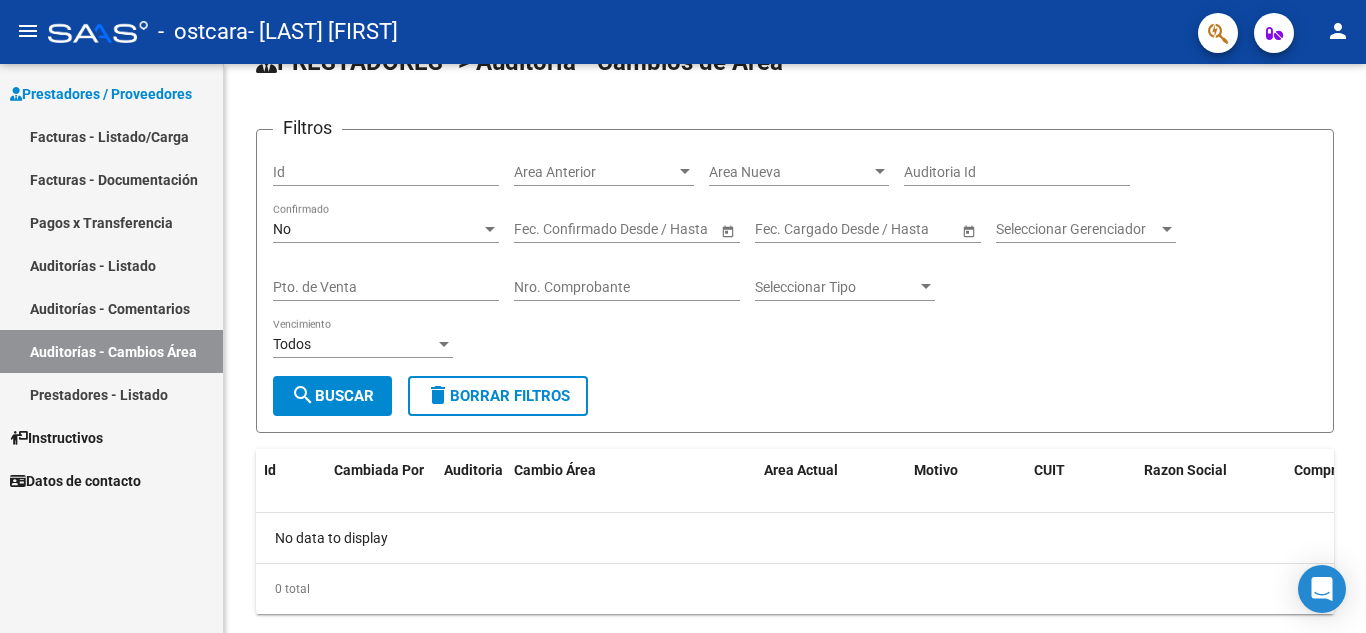 scroll, scrollTop: 95, scrollLeft: 0, axis: vertical 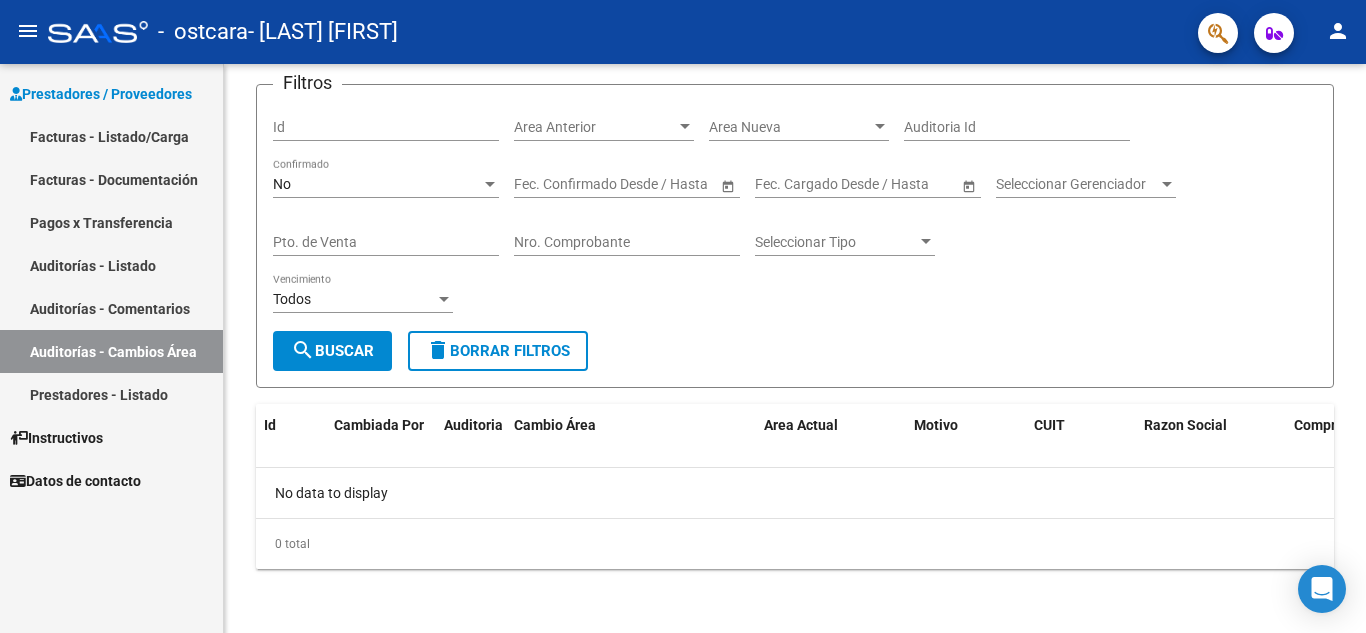 click on "Facturas - Listado/Carga" at bounding box center [111, 136] 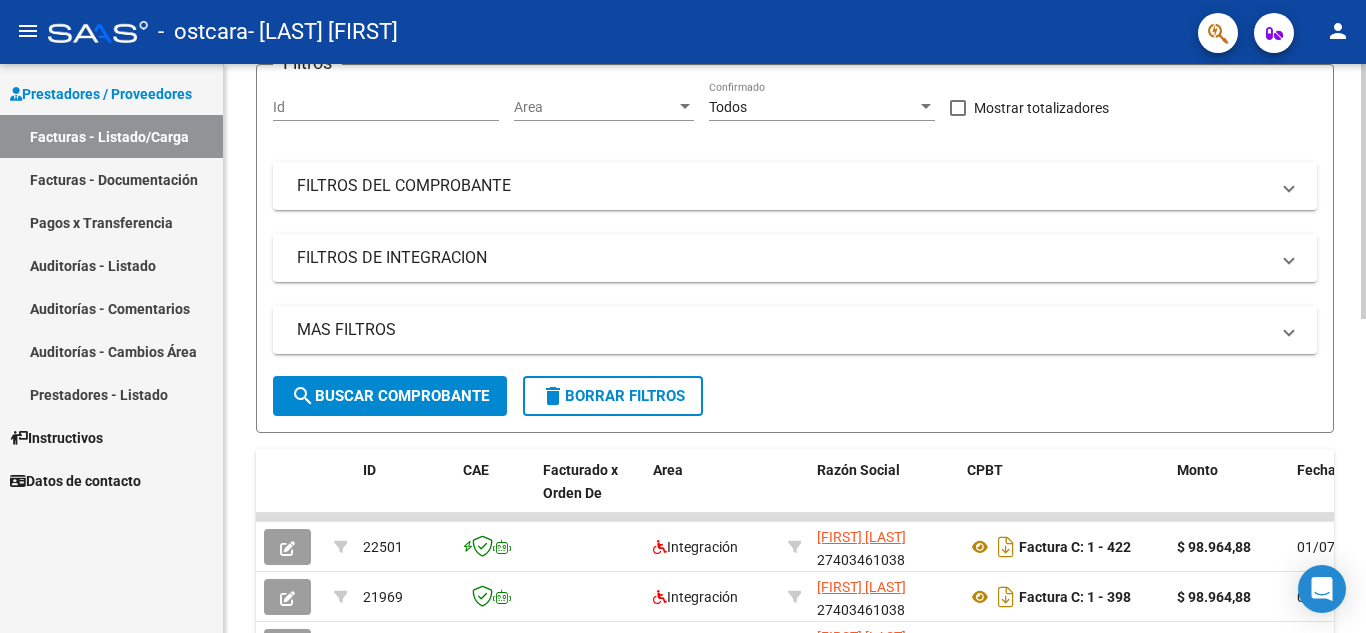 scroll, scrollTop: 448, scrollLeft: 0, axis: vertical 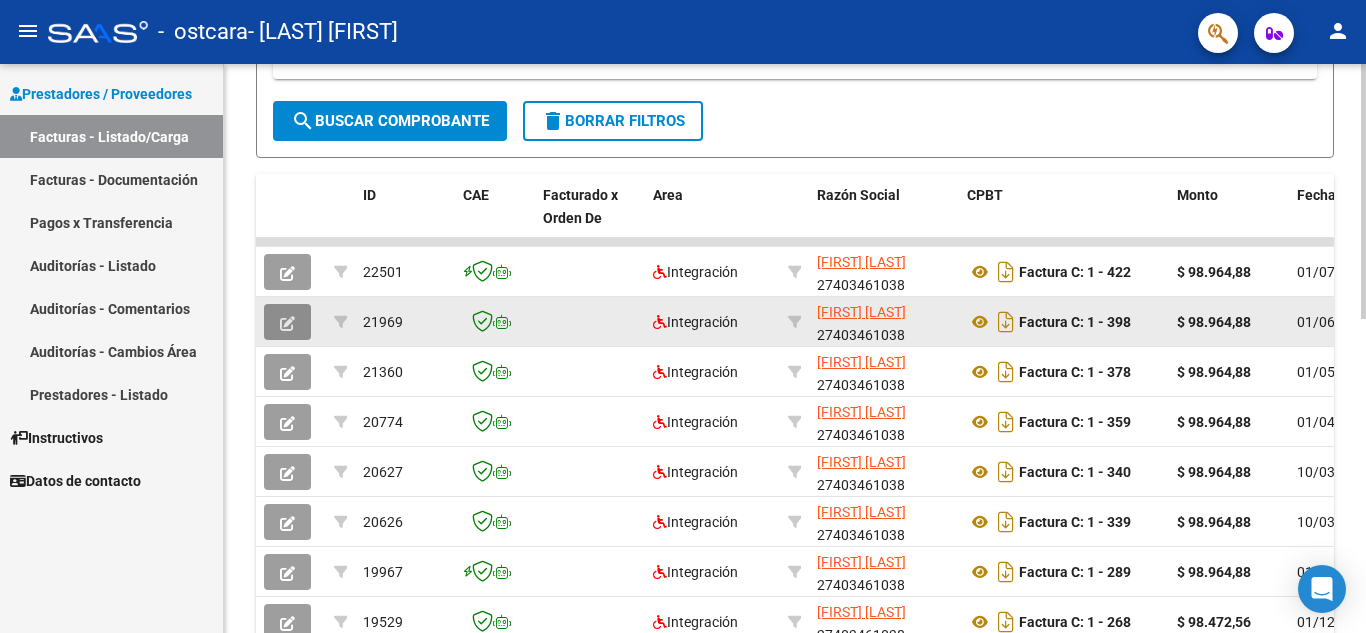 click 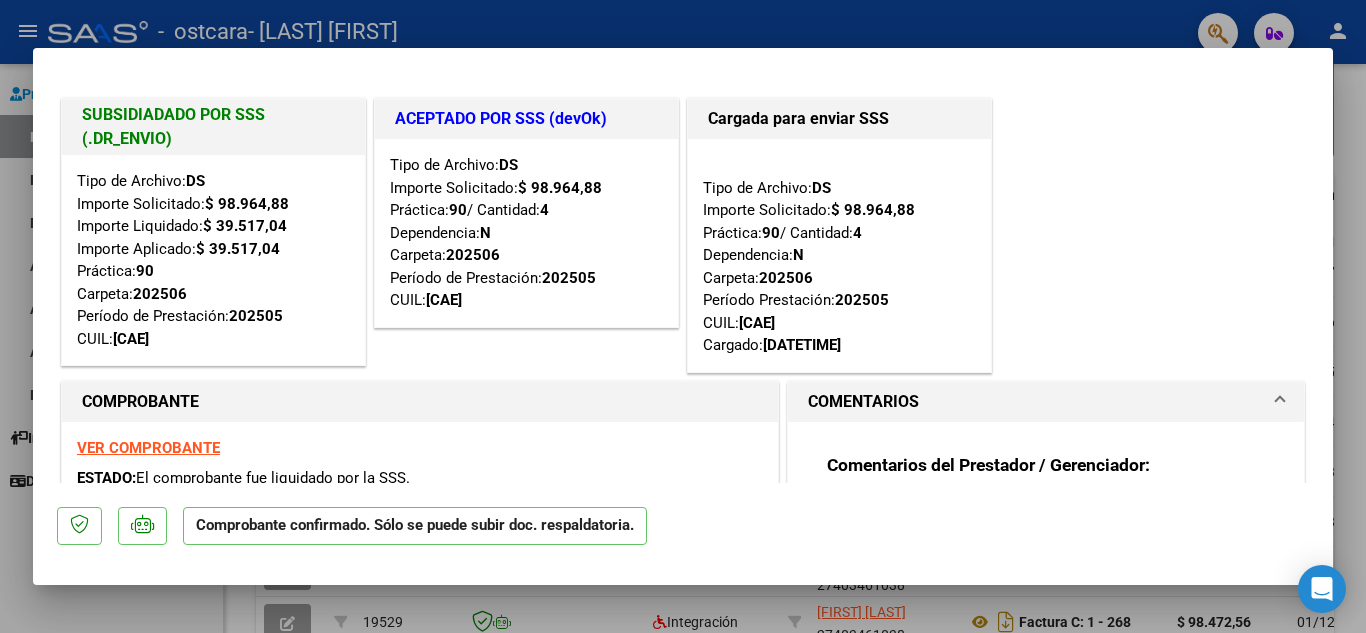 scroll, scrollTop: 359, scrollLeft: 0, axis: vertical 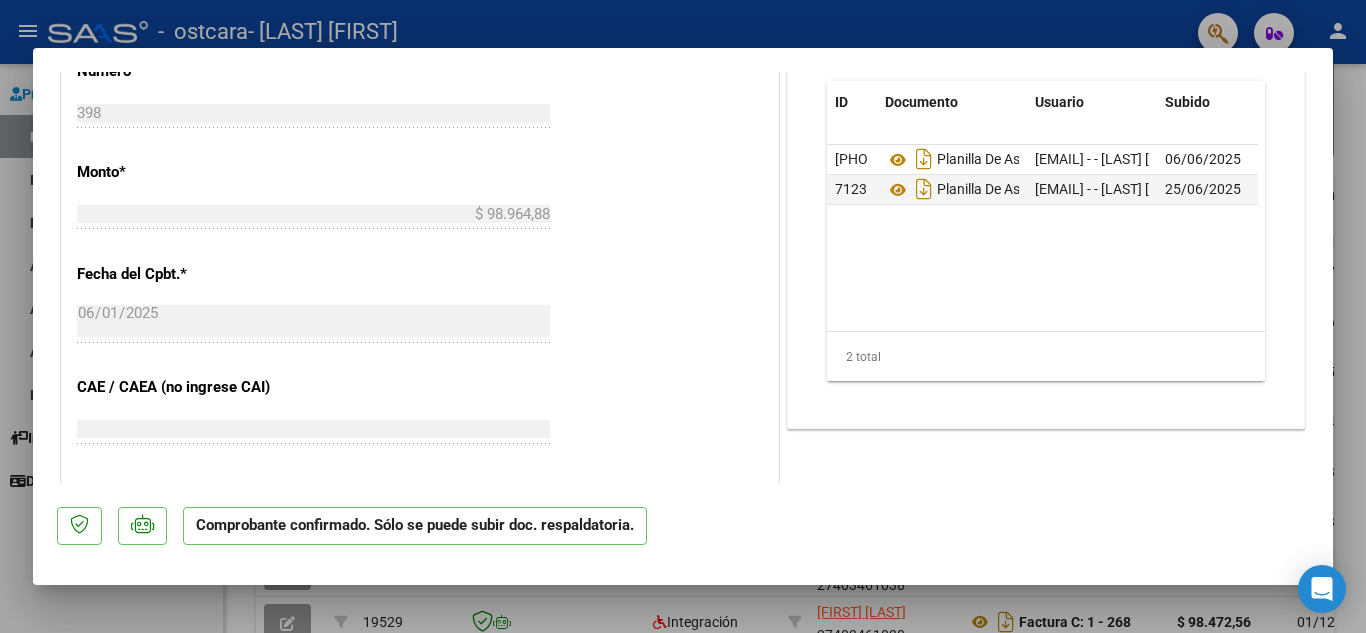 click at bounding box center (683, 316) 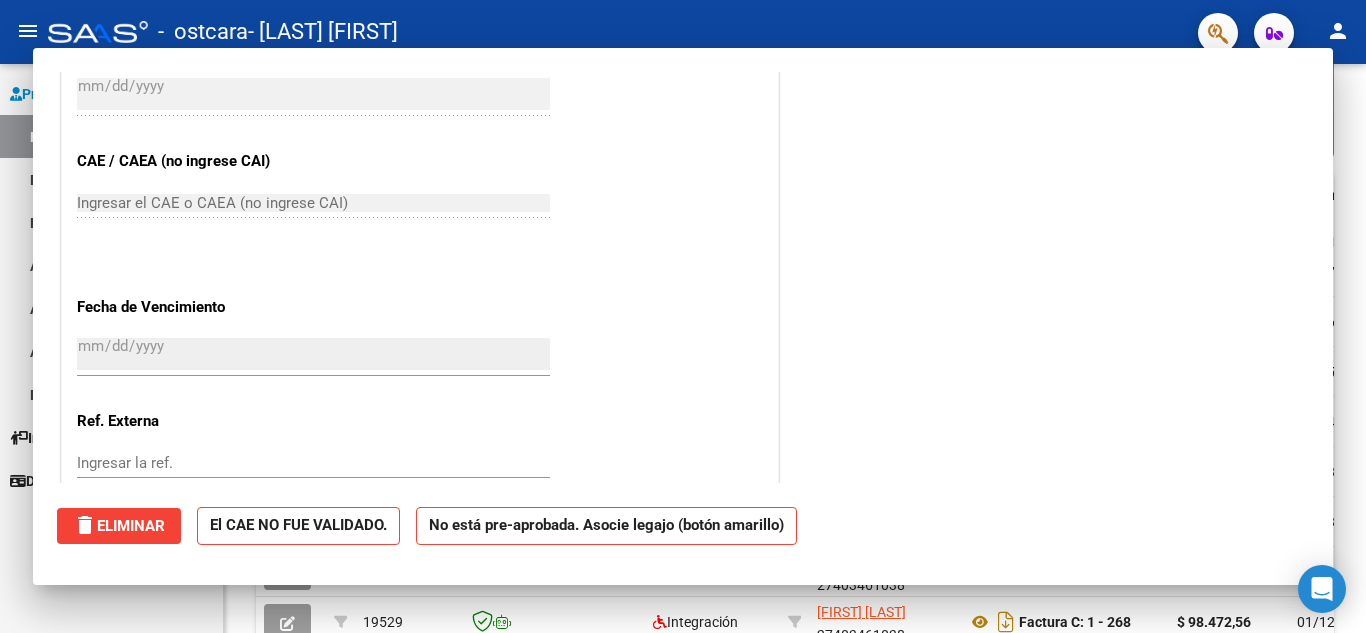 scroll, scrollTop: 876, scrollLeft: 0, axis: vertical 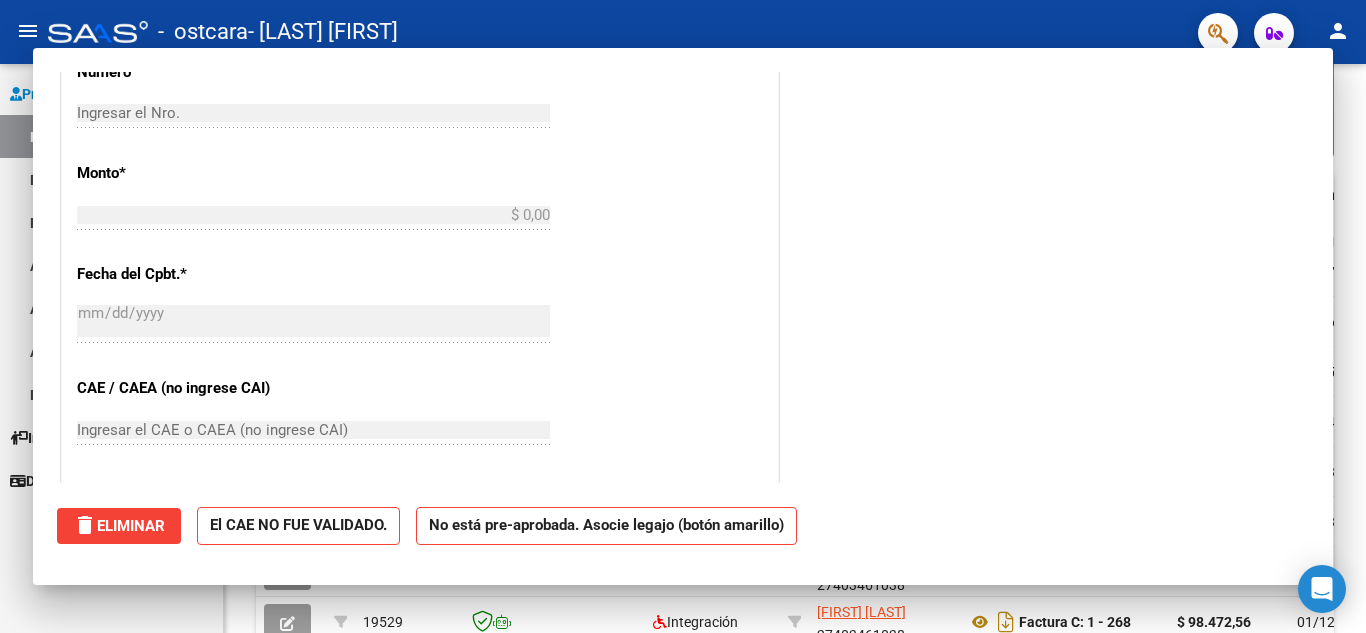 click 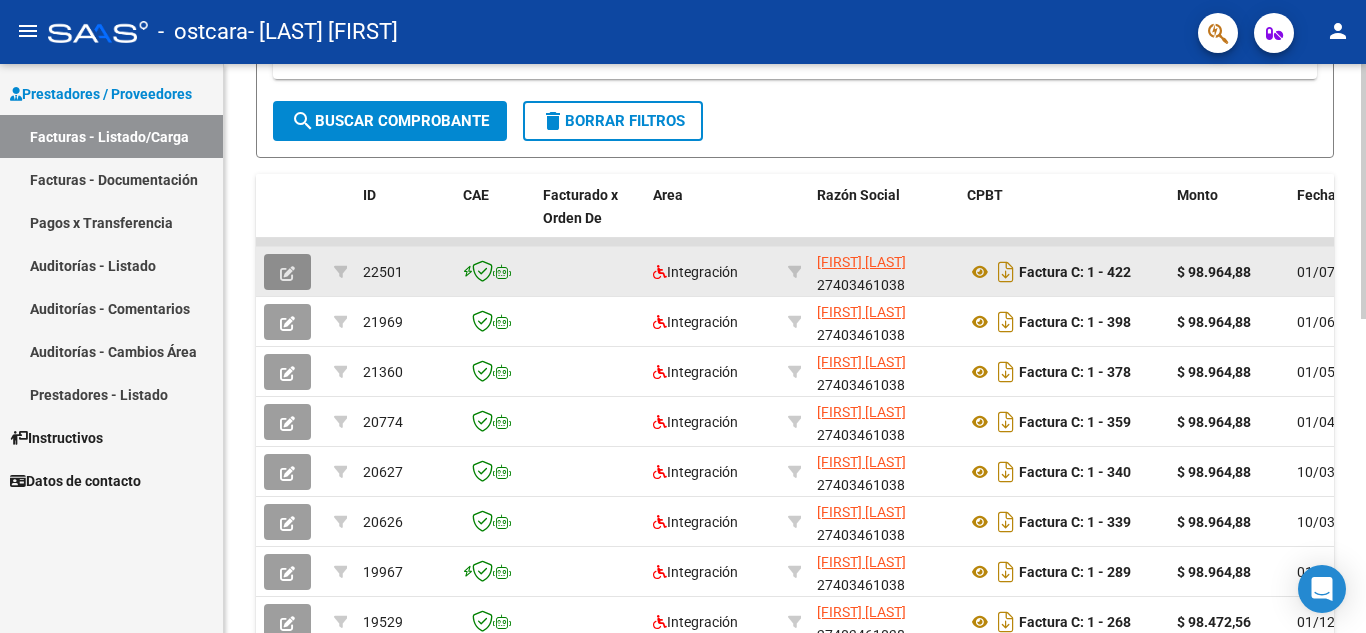 click 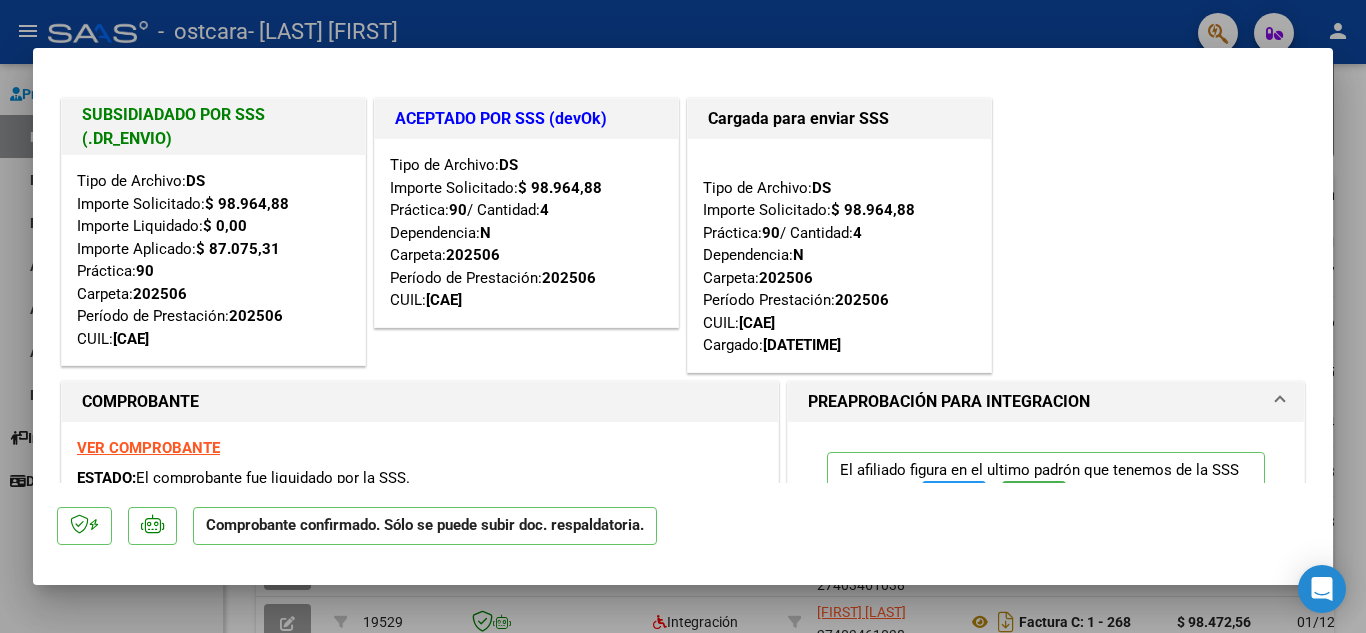 click at bounding box center (683, 316) 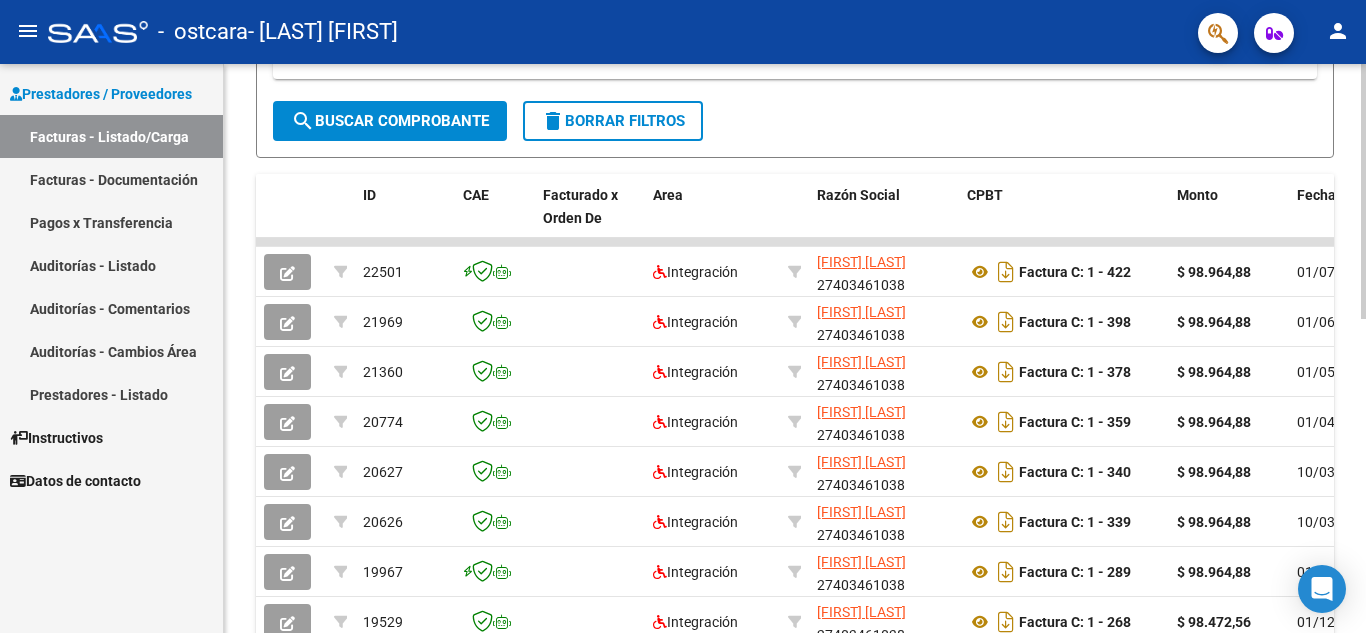 scroll, scrollTop: 0, scrollLeft: 0, axis: both 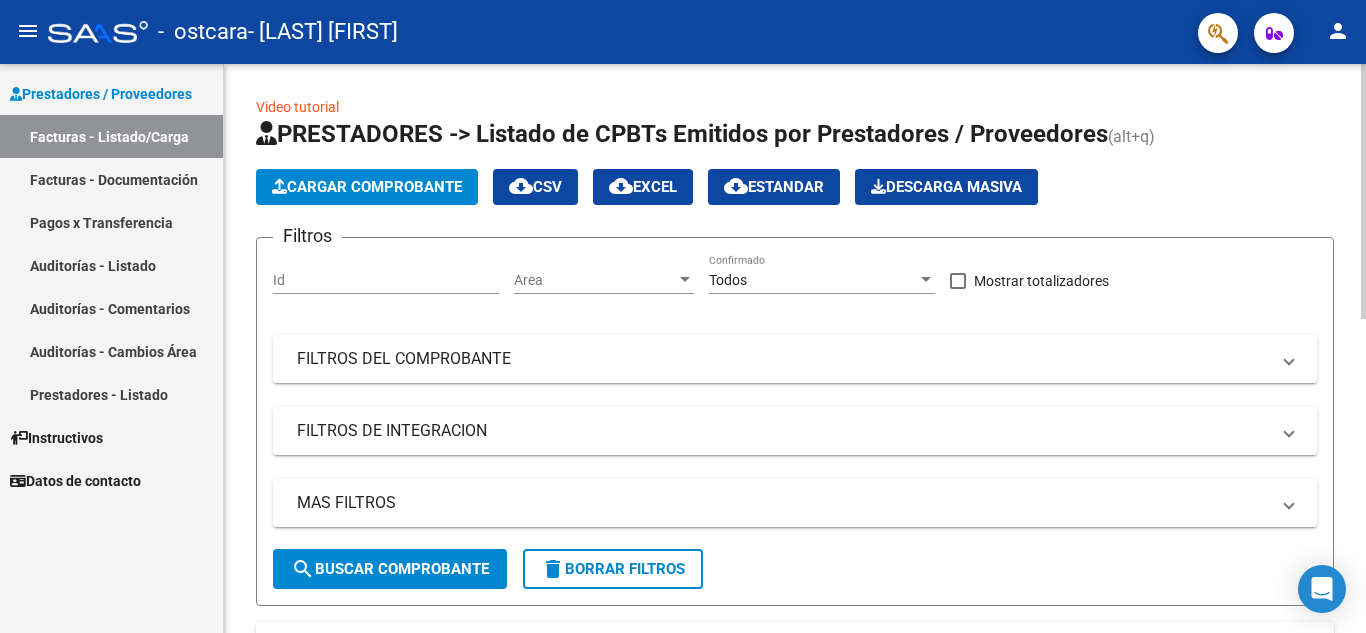click 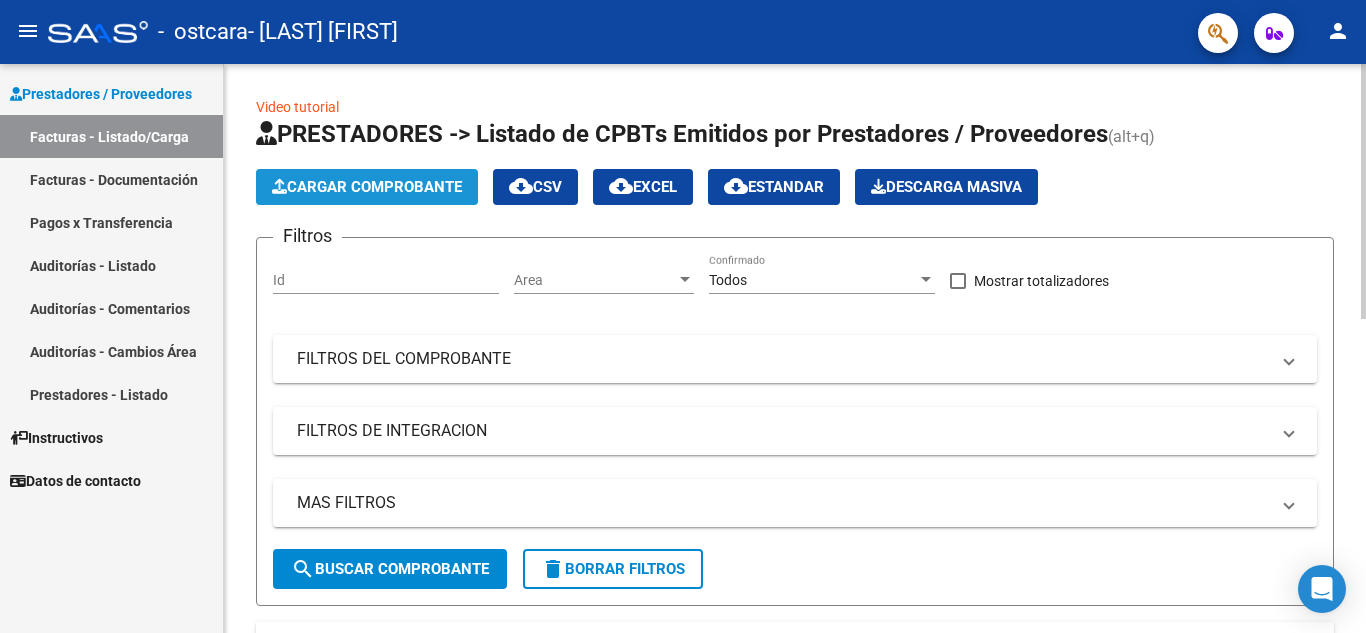 click on "Cargar Comprobante" 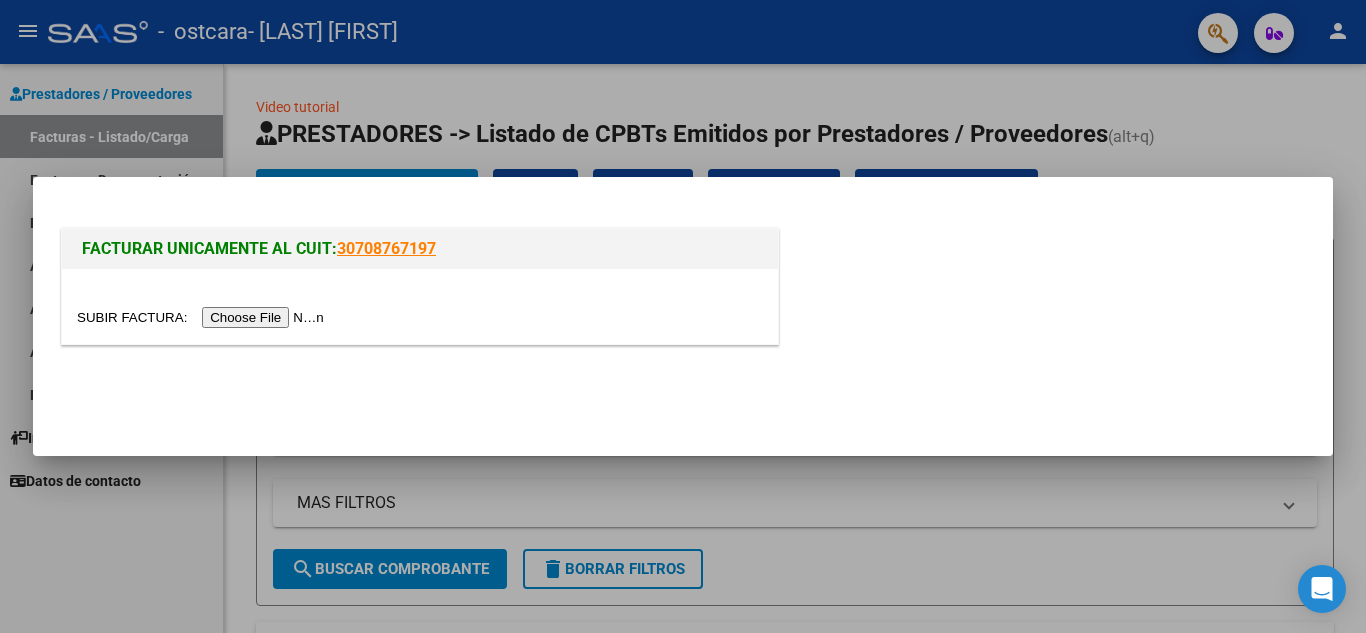 click at bounding box center (203, 317) 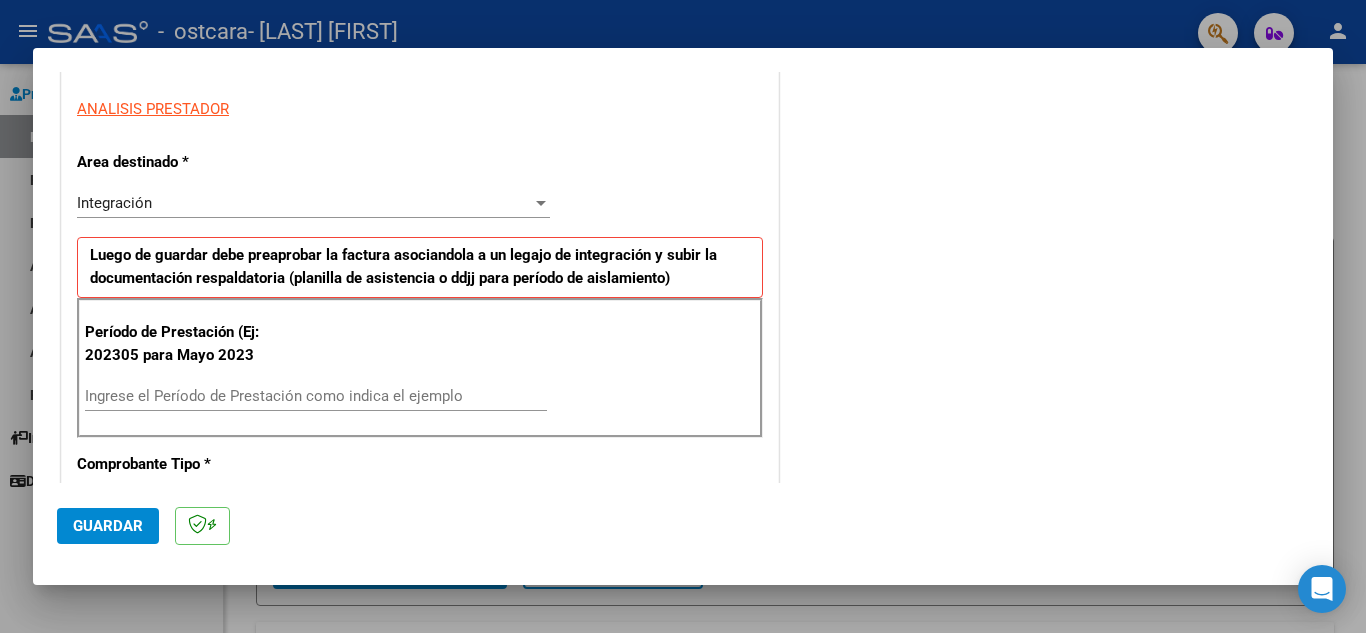 scroll, scrollTop: 359, scrollLeft: 0, axis: vertical 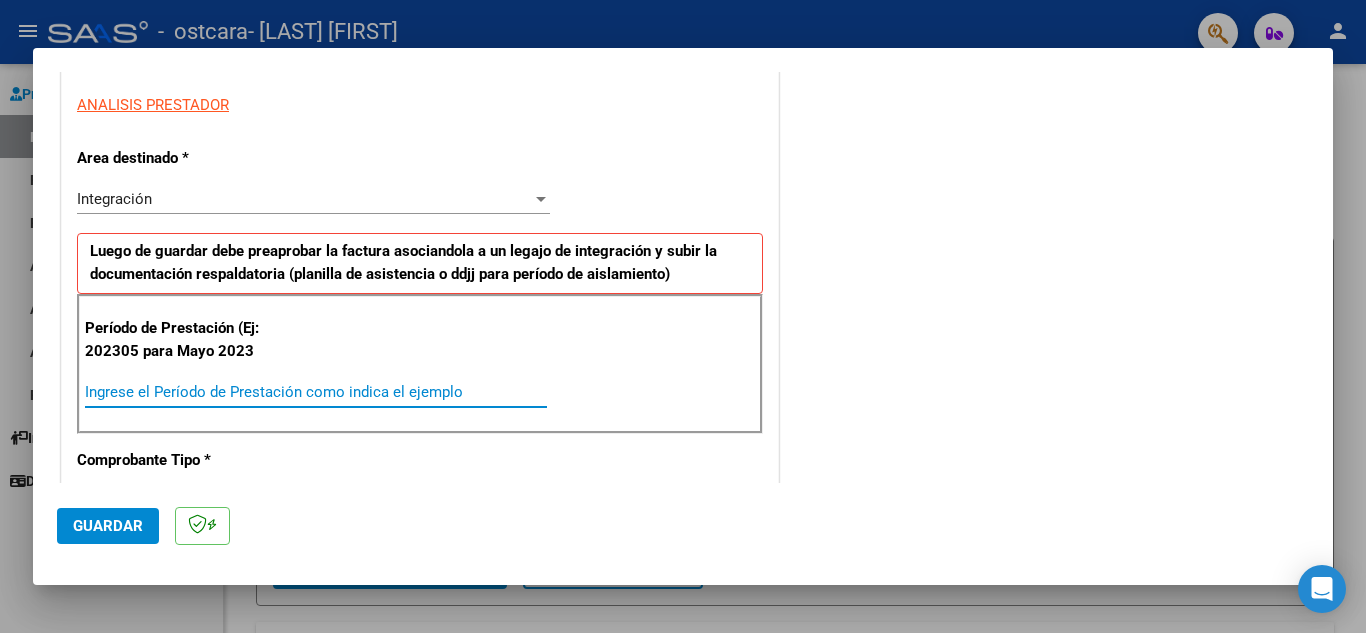 click on "Ingrese el Período de Prestación como indica el ejemplo" at bounding box center [316, 392] 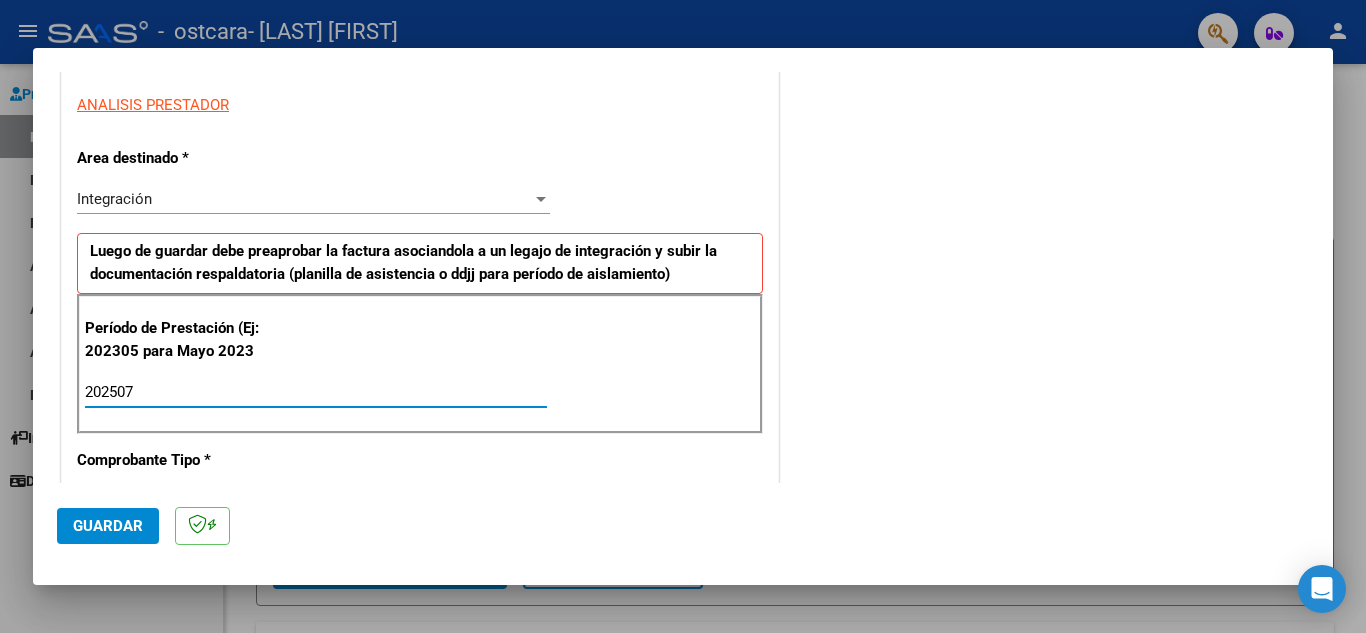 type on "202507" 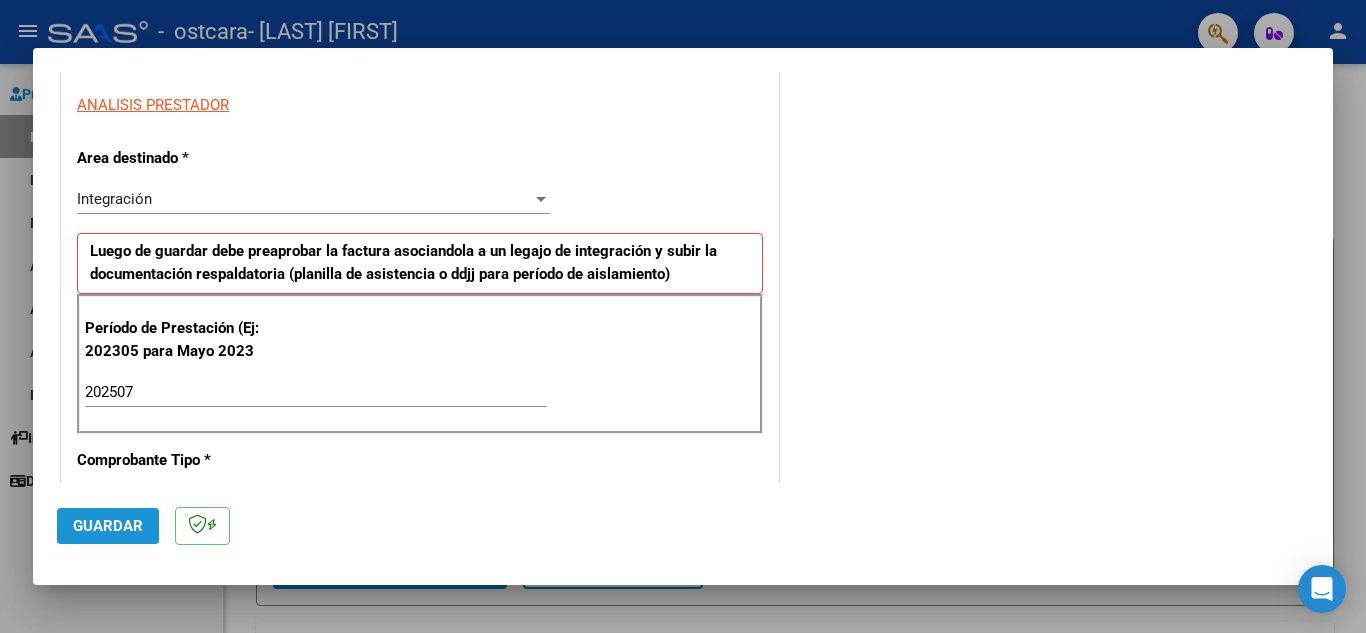 click on "Guardar" 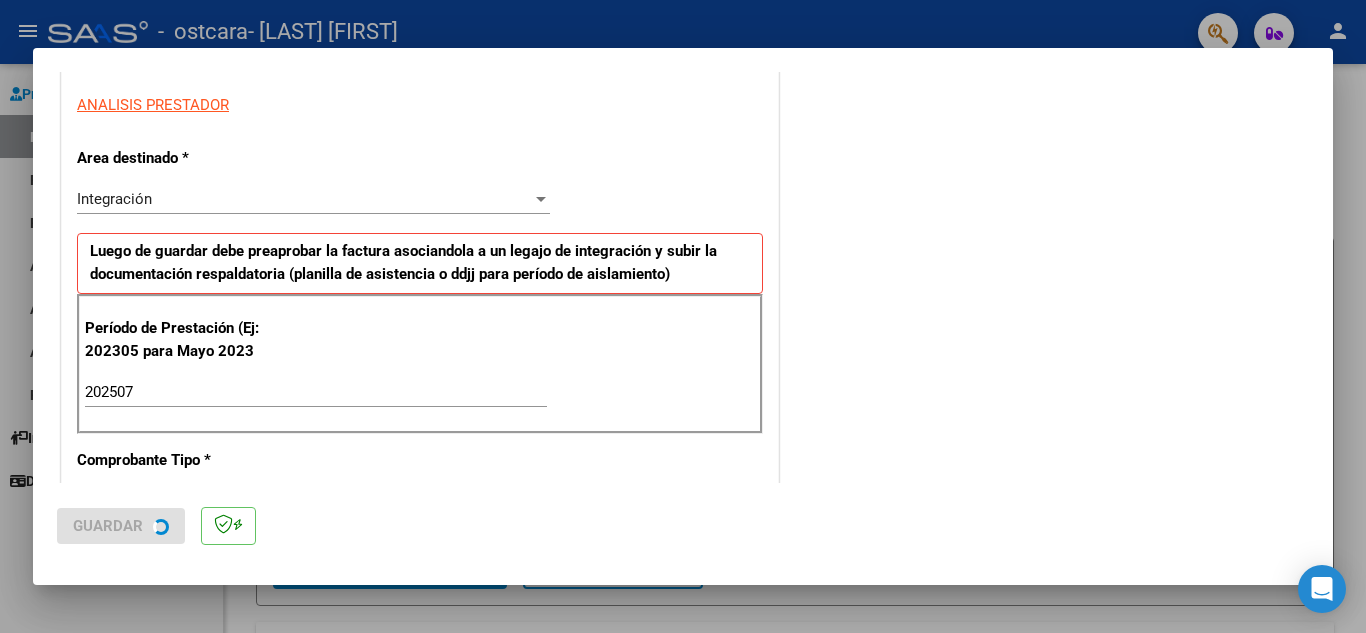 scroll, scrollTop: 0, scrollLeft: 0, axis: both 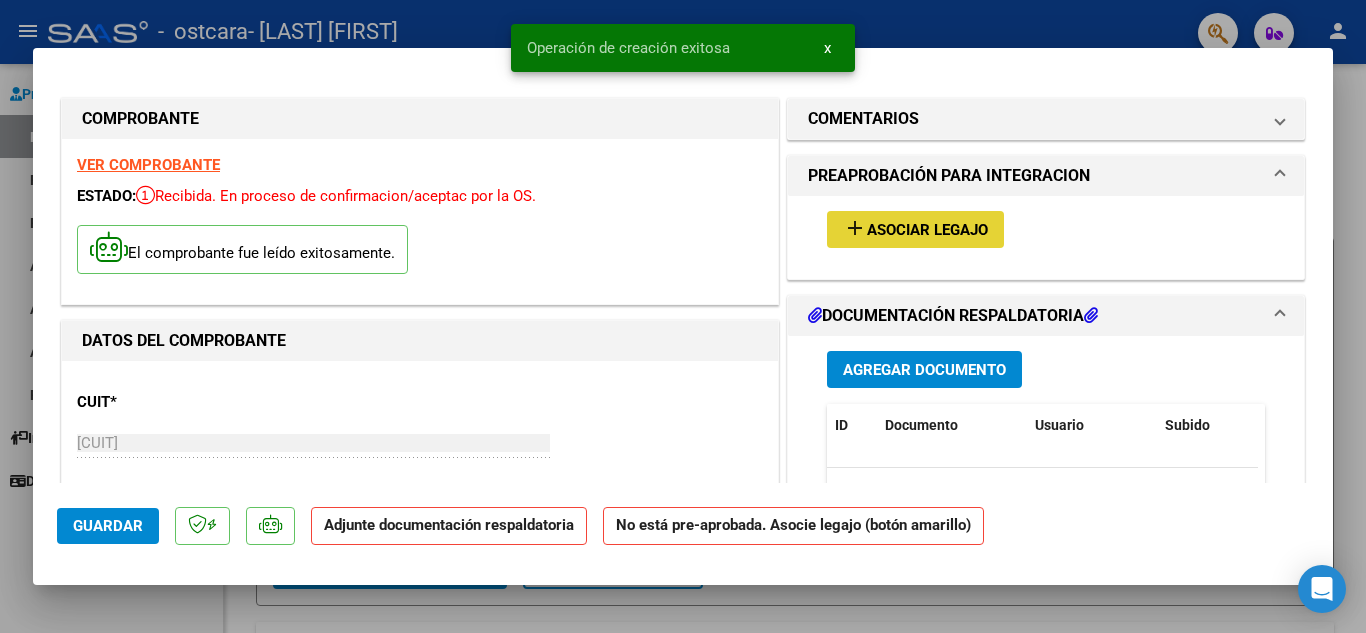 click on "Asociar Legajo" at bounding box center [927, 230] 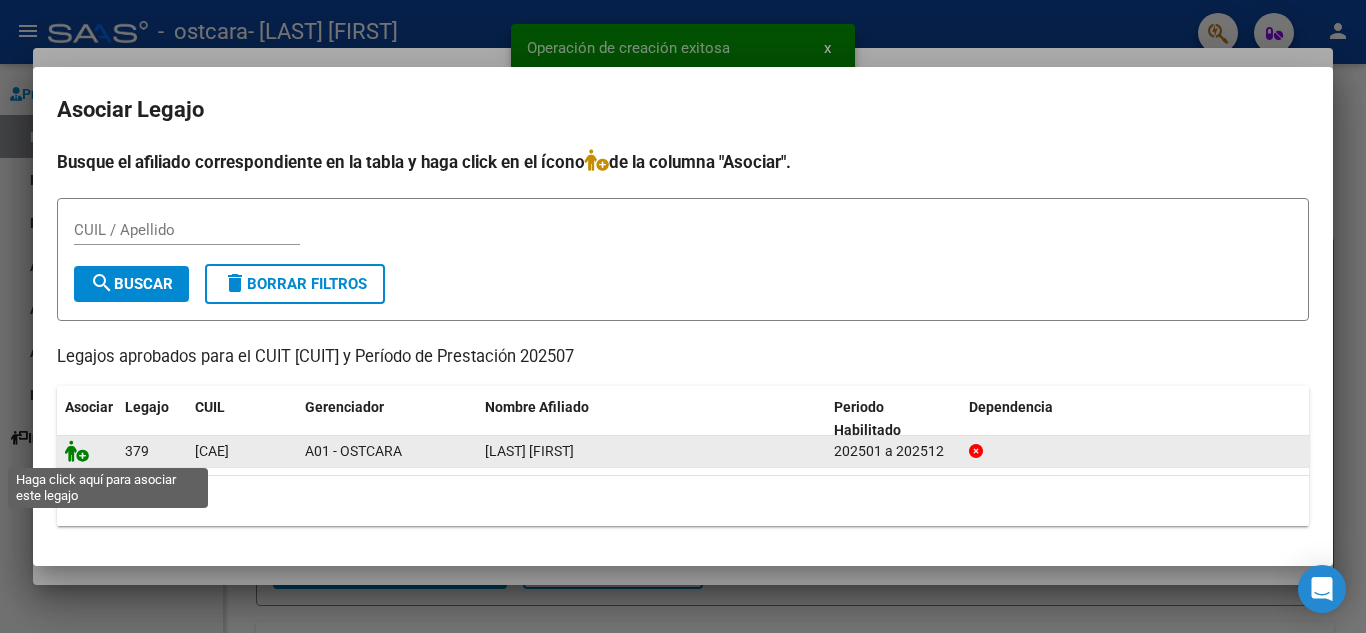 click 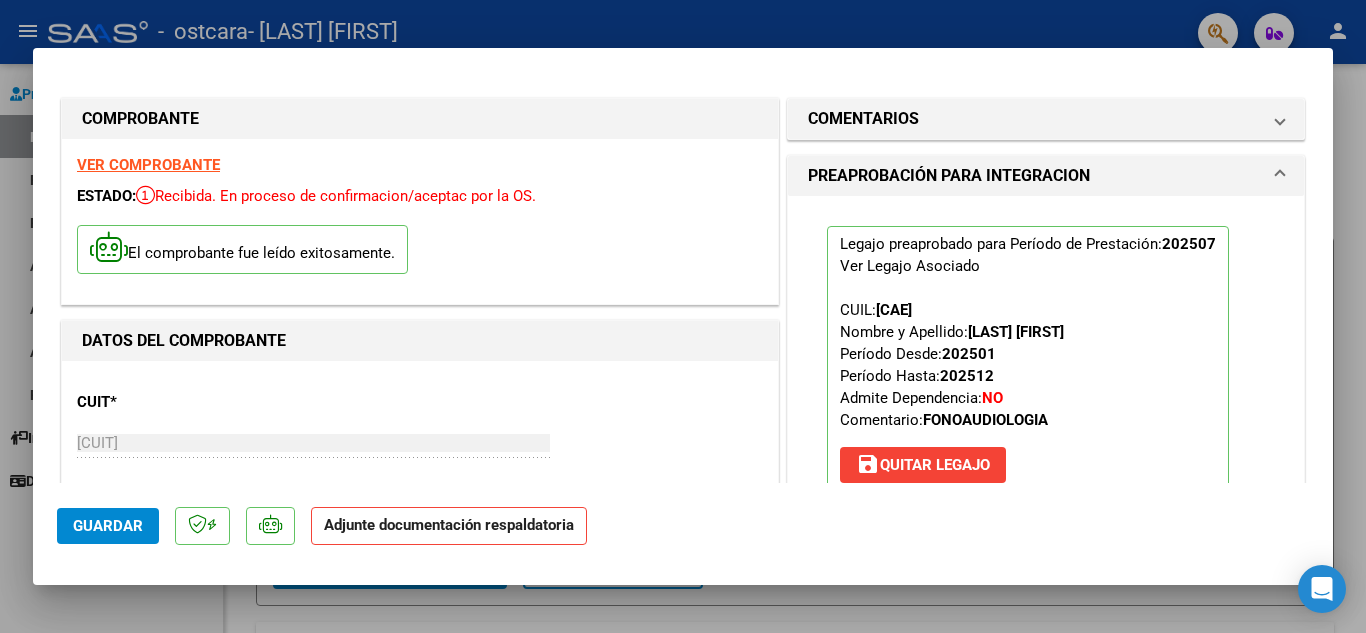 scroll, scrollTop: 359, scrollLeft: 0, axis: vertical 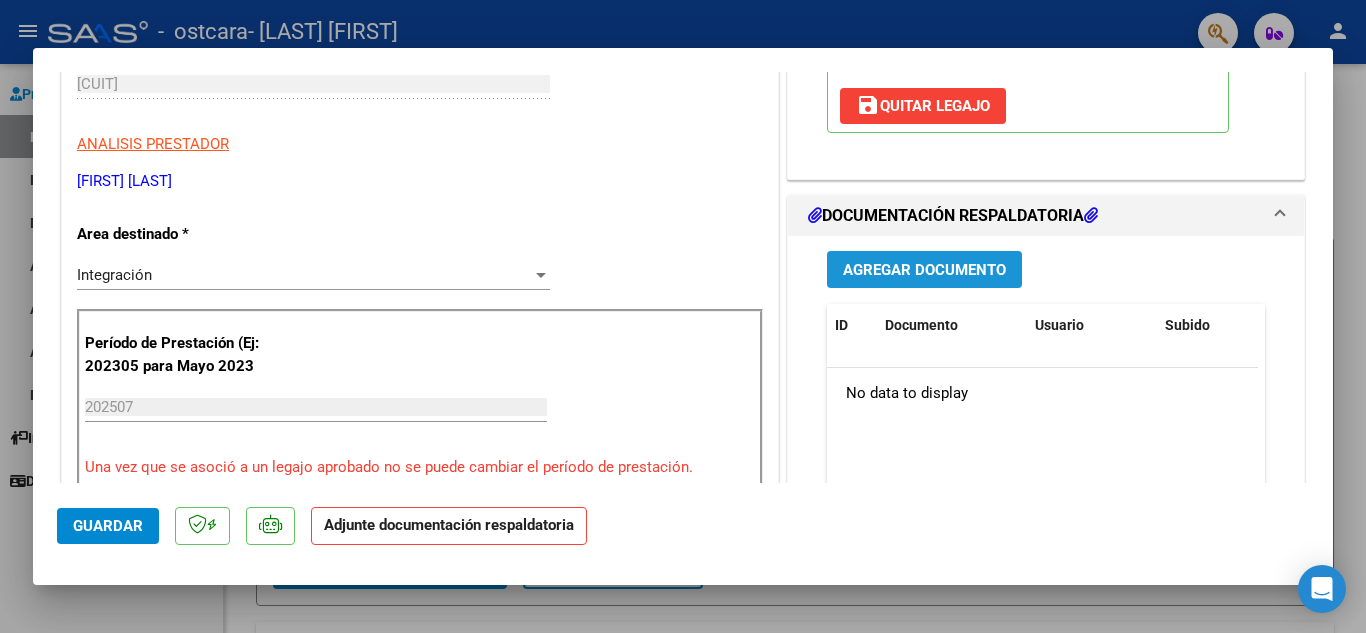 click on "Agregar Documento" at bounding box center [924, 269] 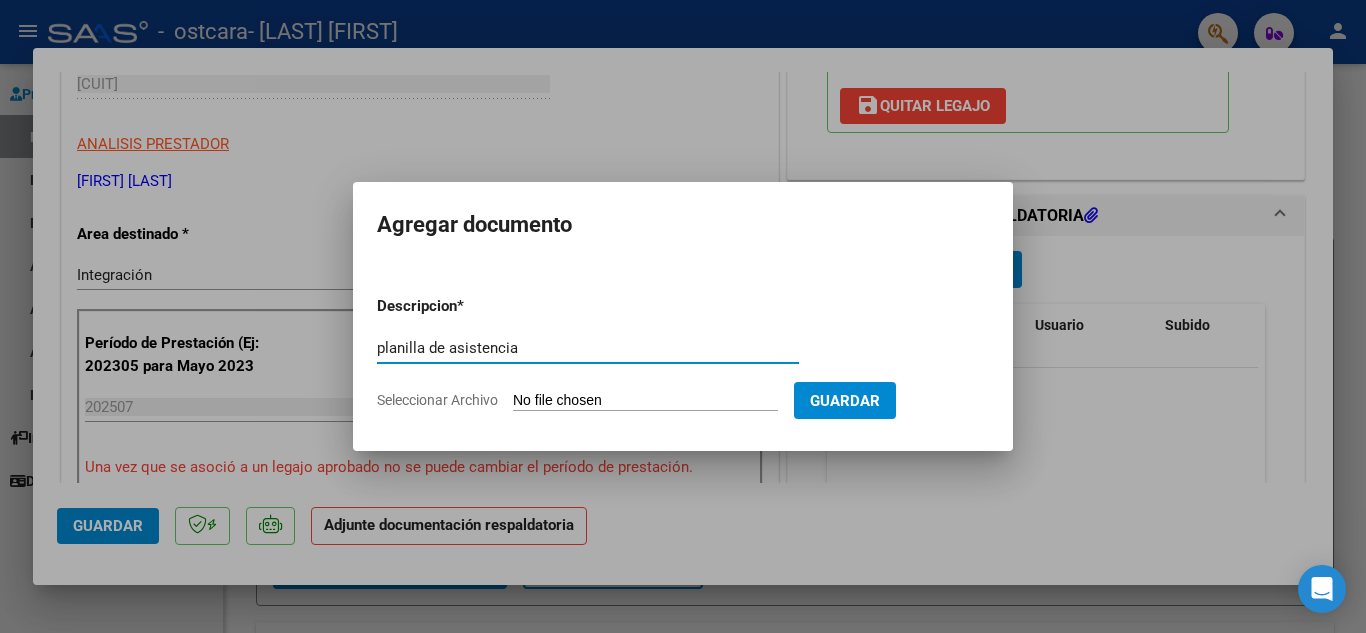 type on "planilla de asistencia" 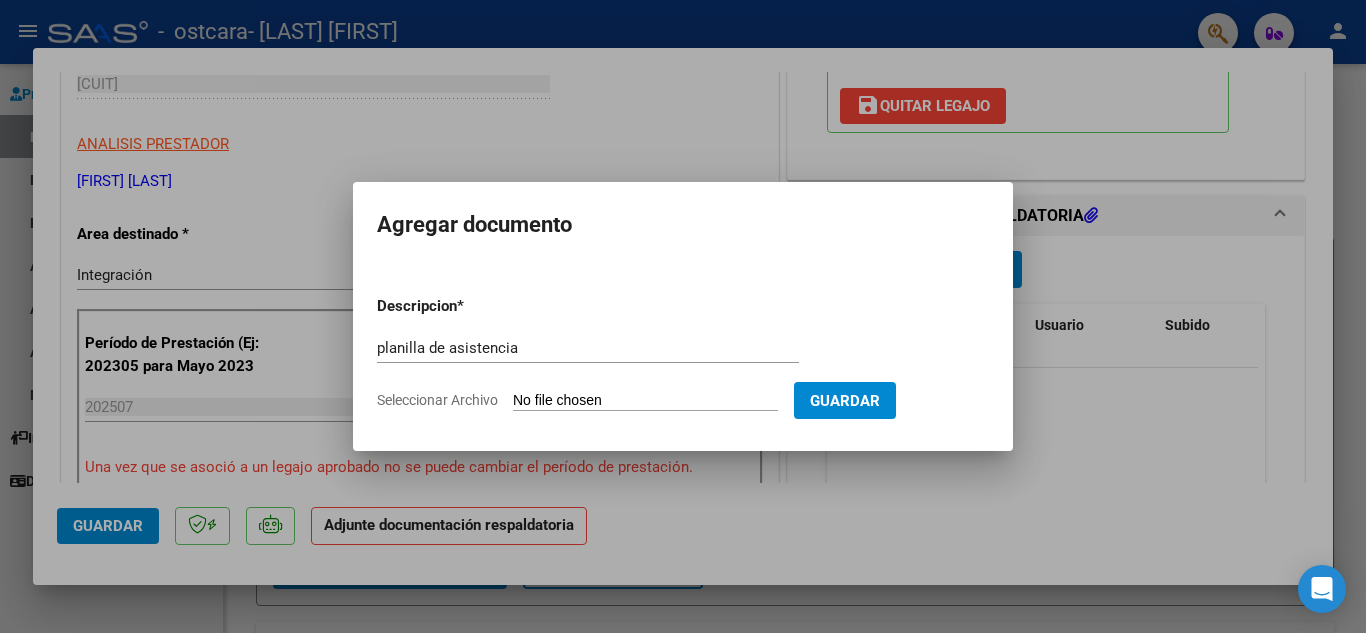 click on "Seleccionar Archivo" at bounding box center (645, 401) 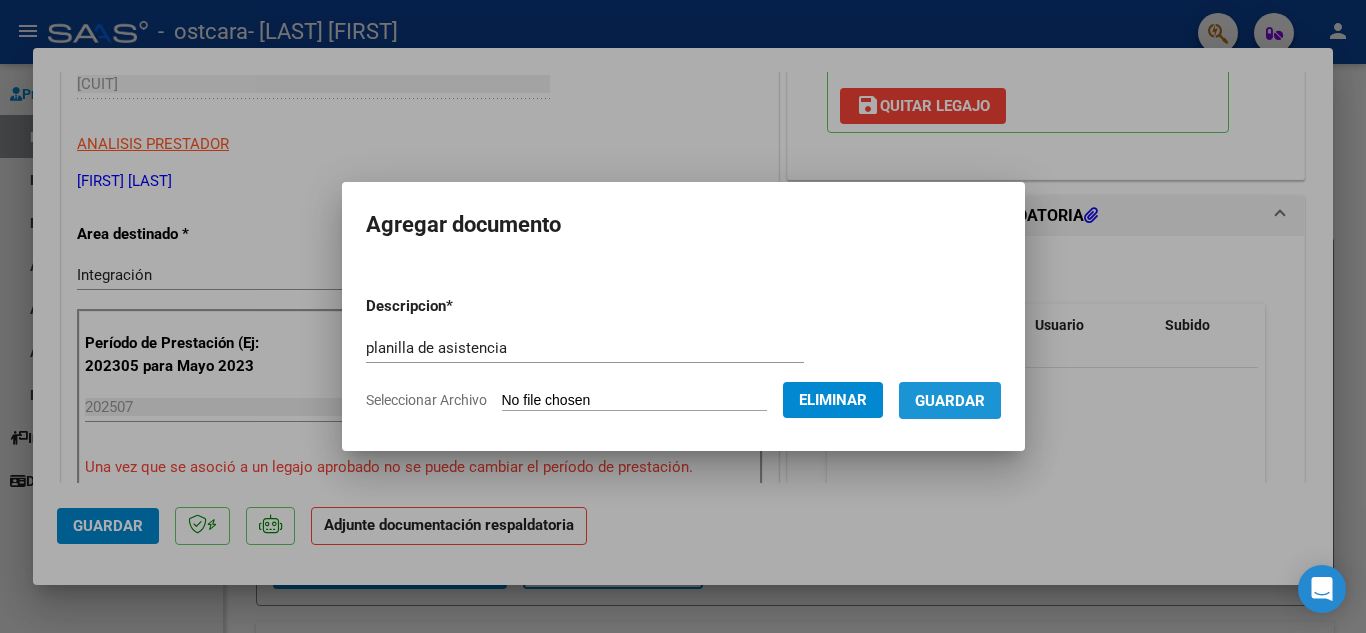 click on "Guardar" at bounding box center [950, 401] 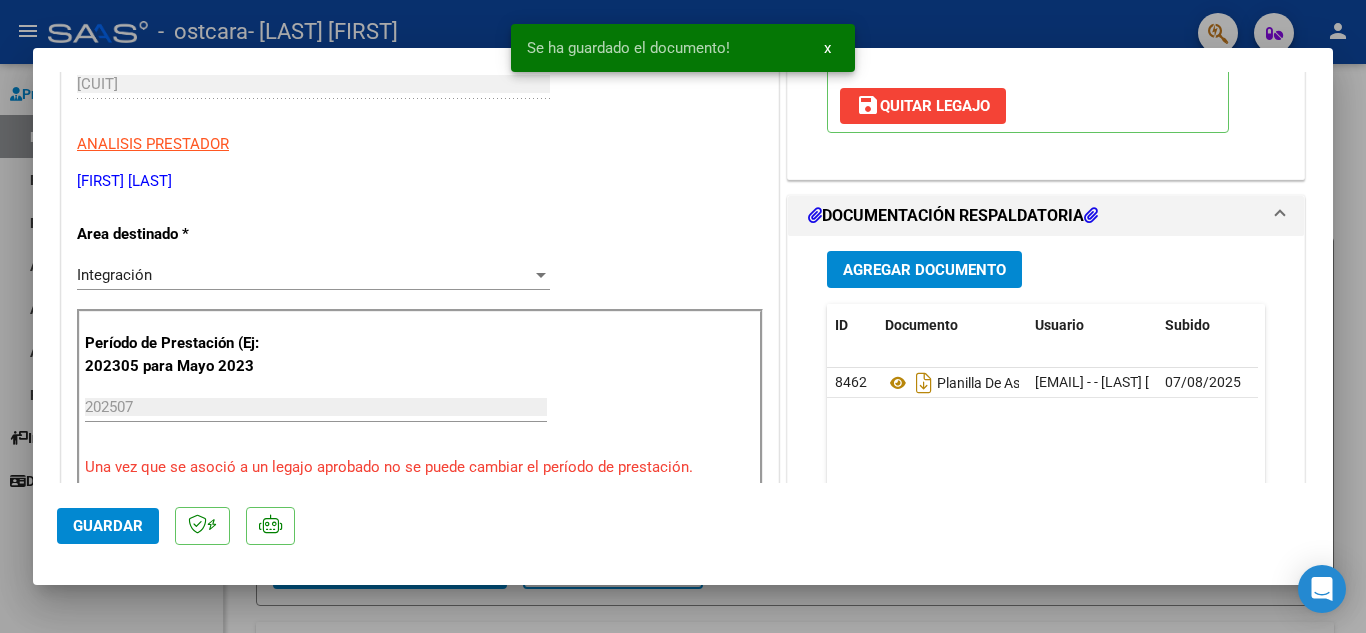 scroll, scrollTop: 719, scrollLeft: 0, axis: vertical 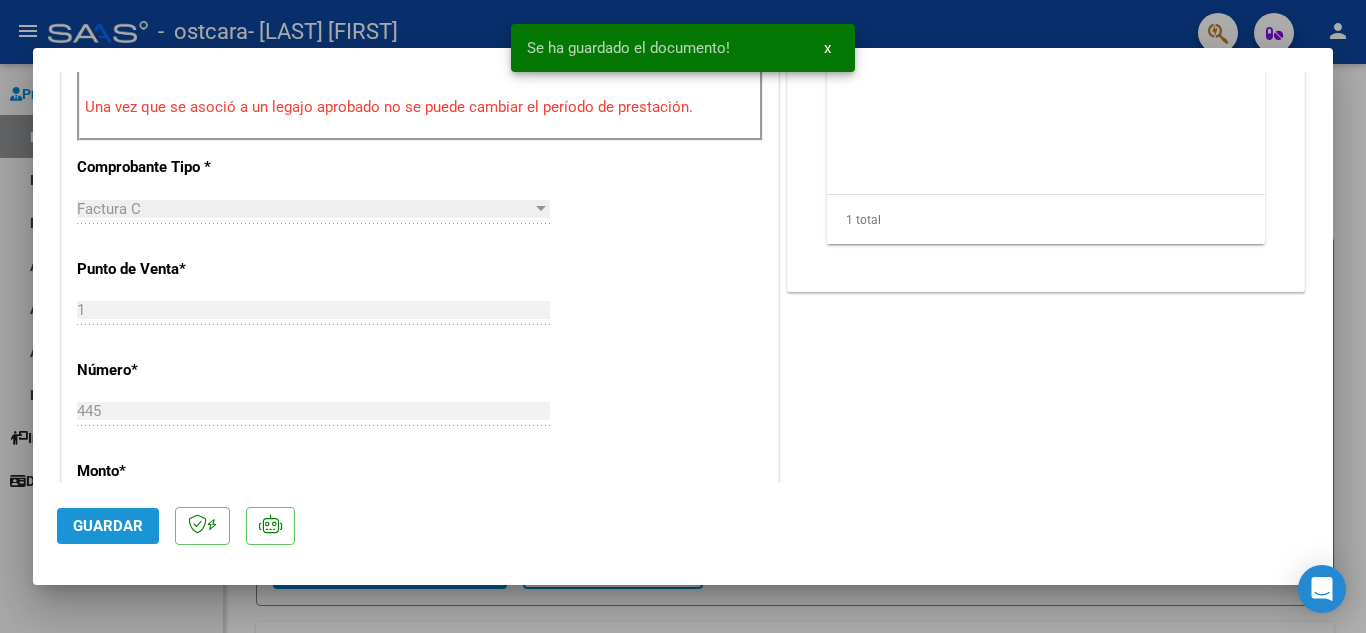 click on "Guardar" 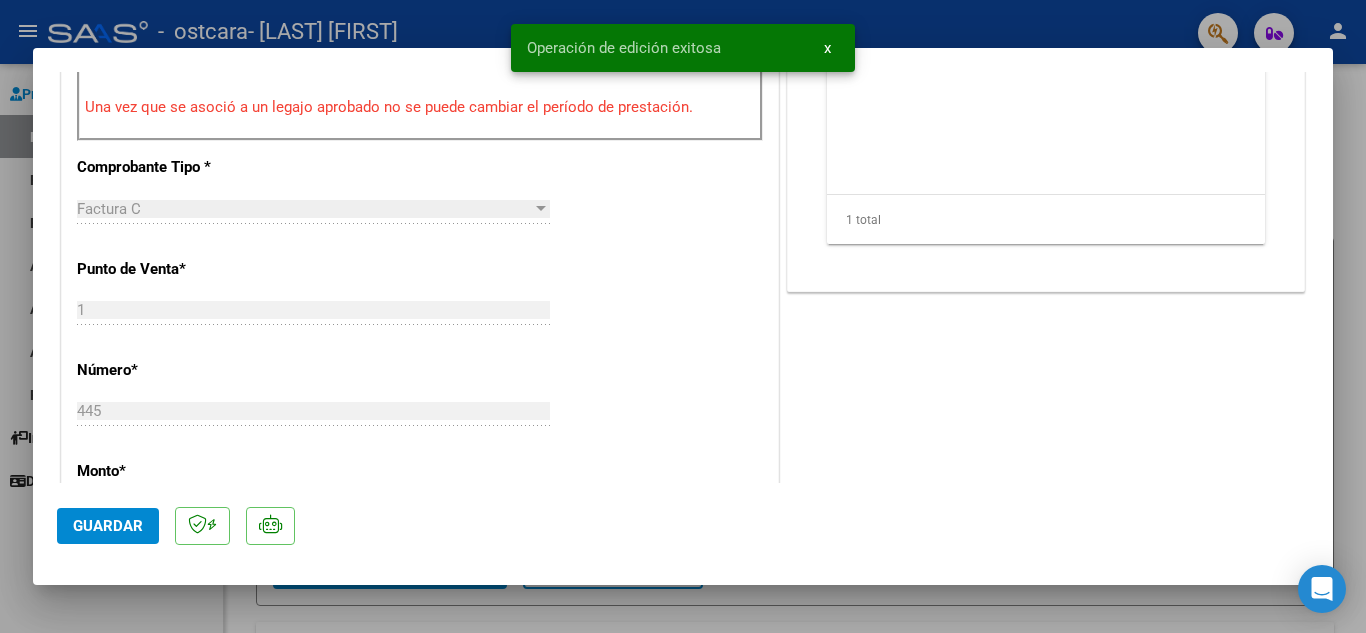 click at bounding box center (683, 316) 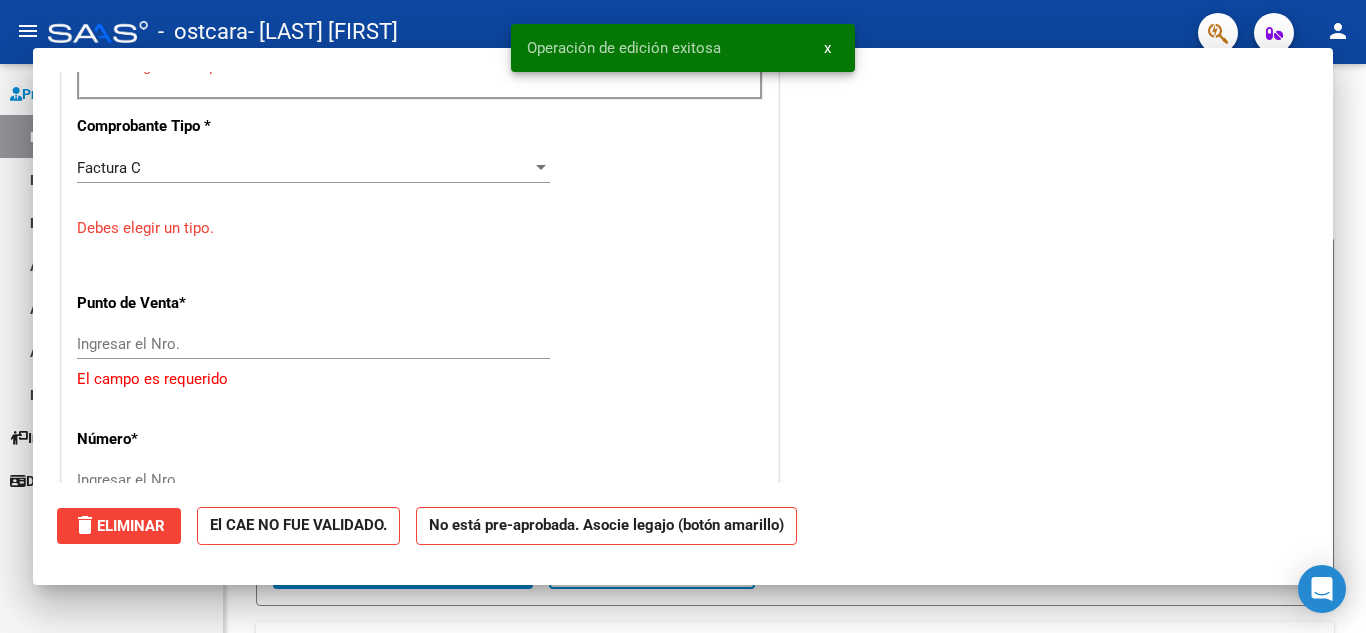 scroll, scrollTop: 0, scrollLeft: 0, axis: both 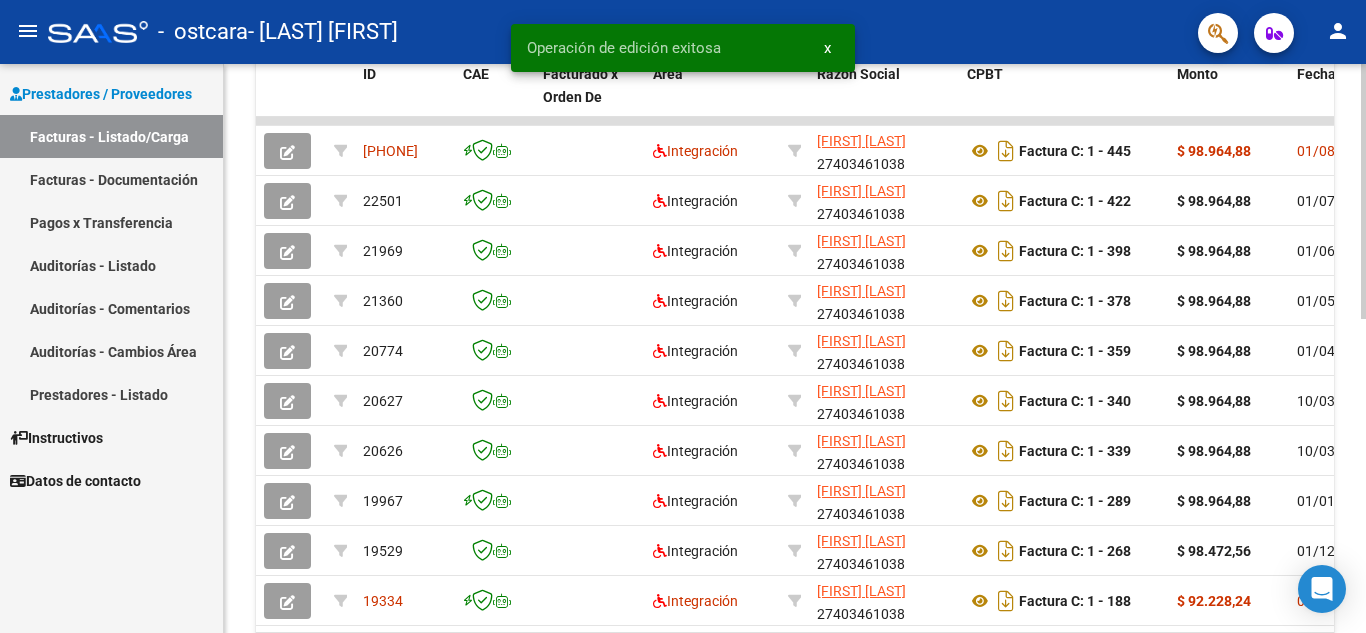 click 